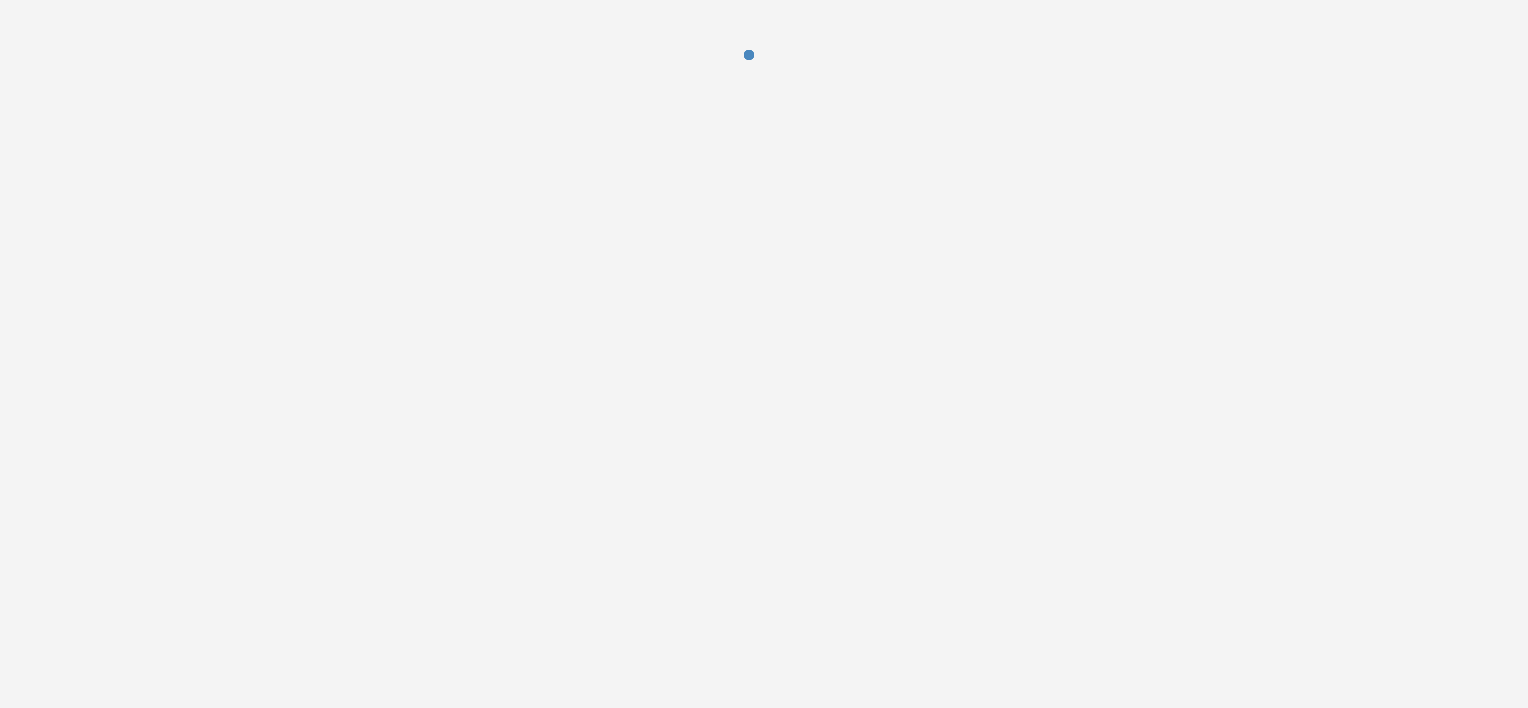 scroll, scrollTop: 0, scrollLeft: 0, axis: both 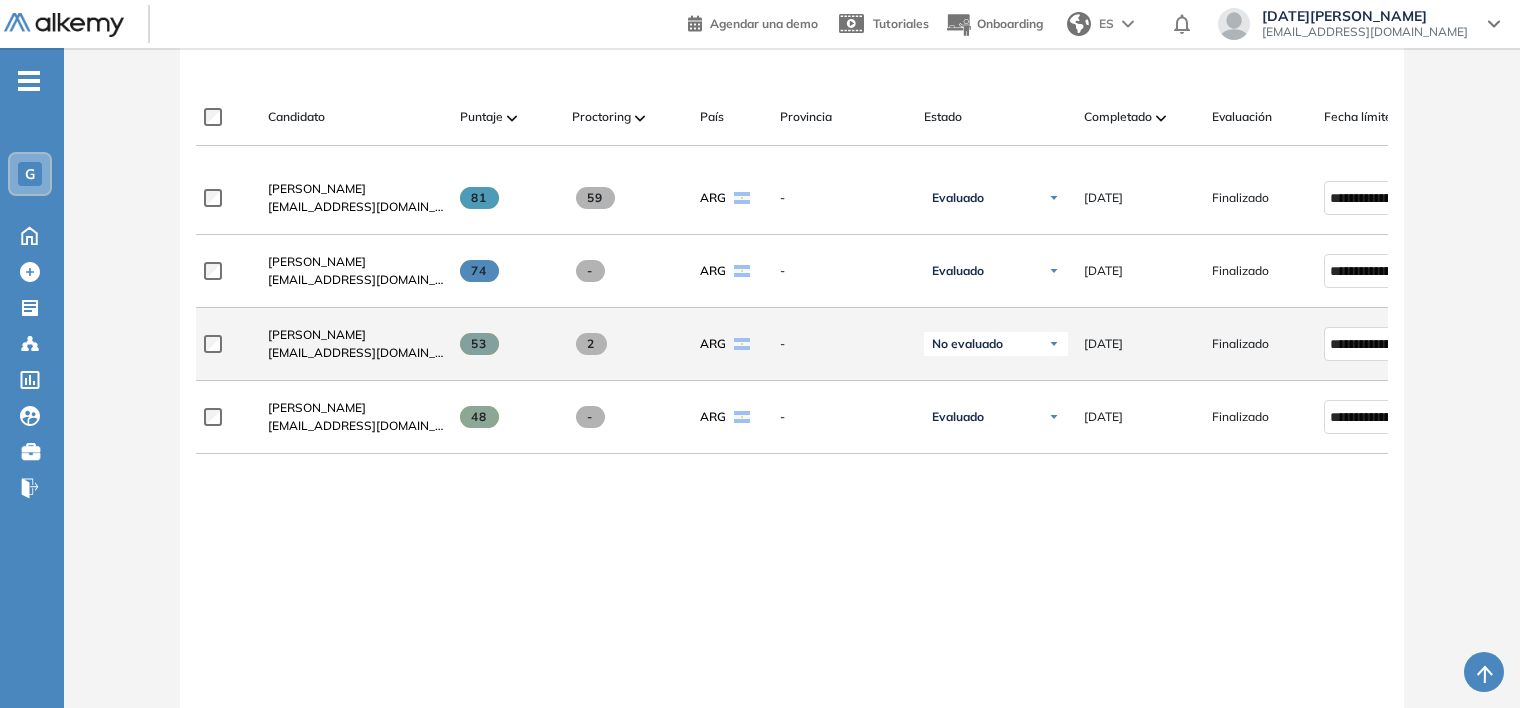 click at bounding box center [1054, 344] 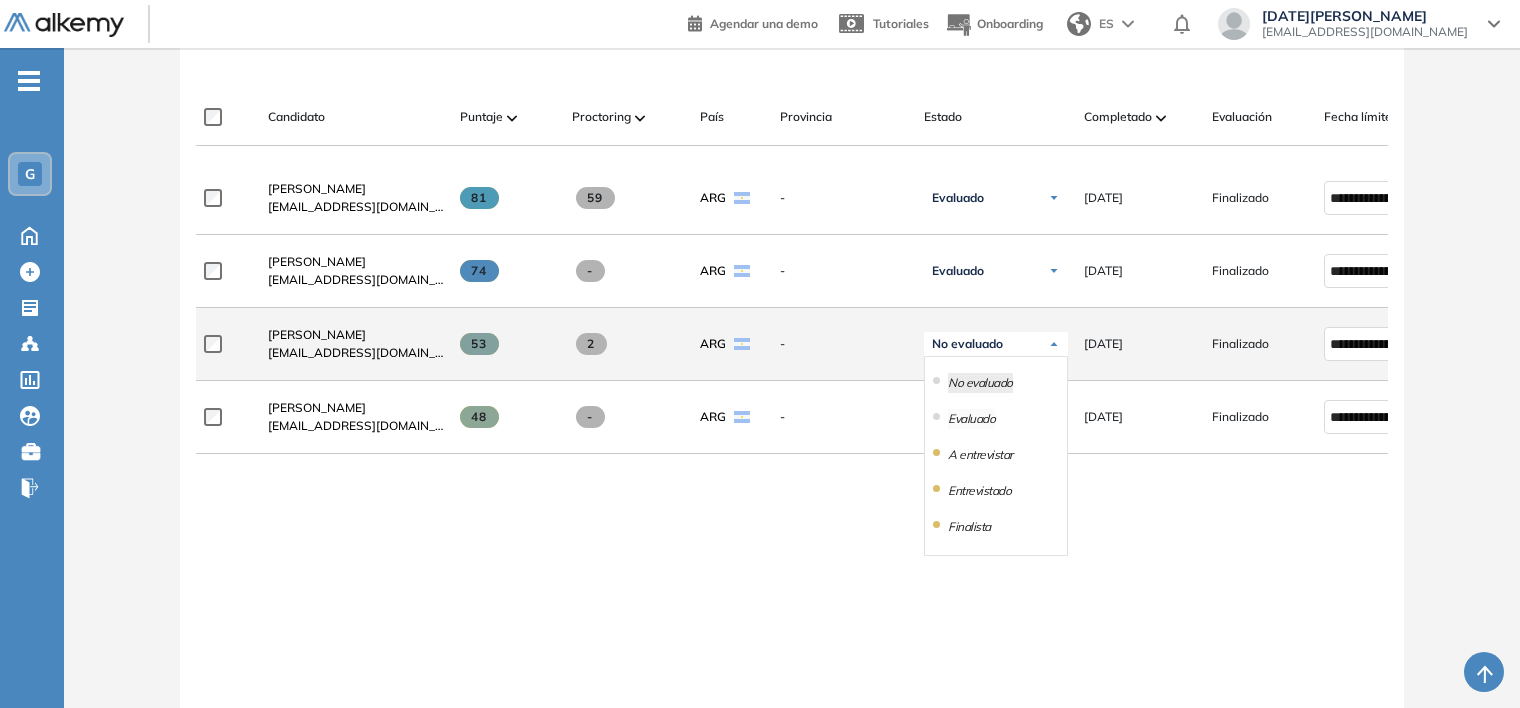 click on "Evaluado" at bounding box center (971, 419) 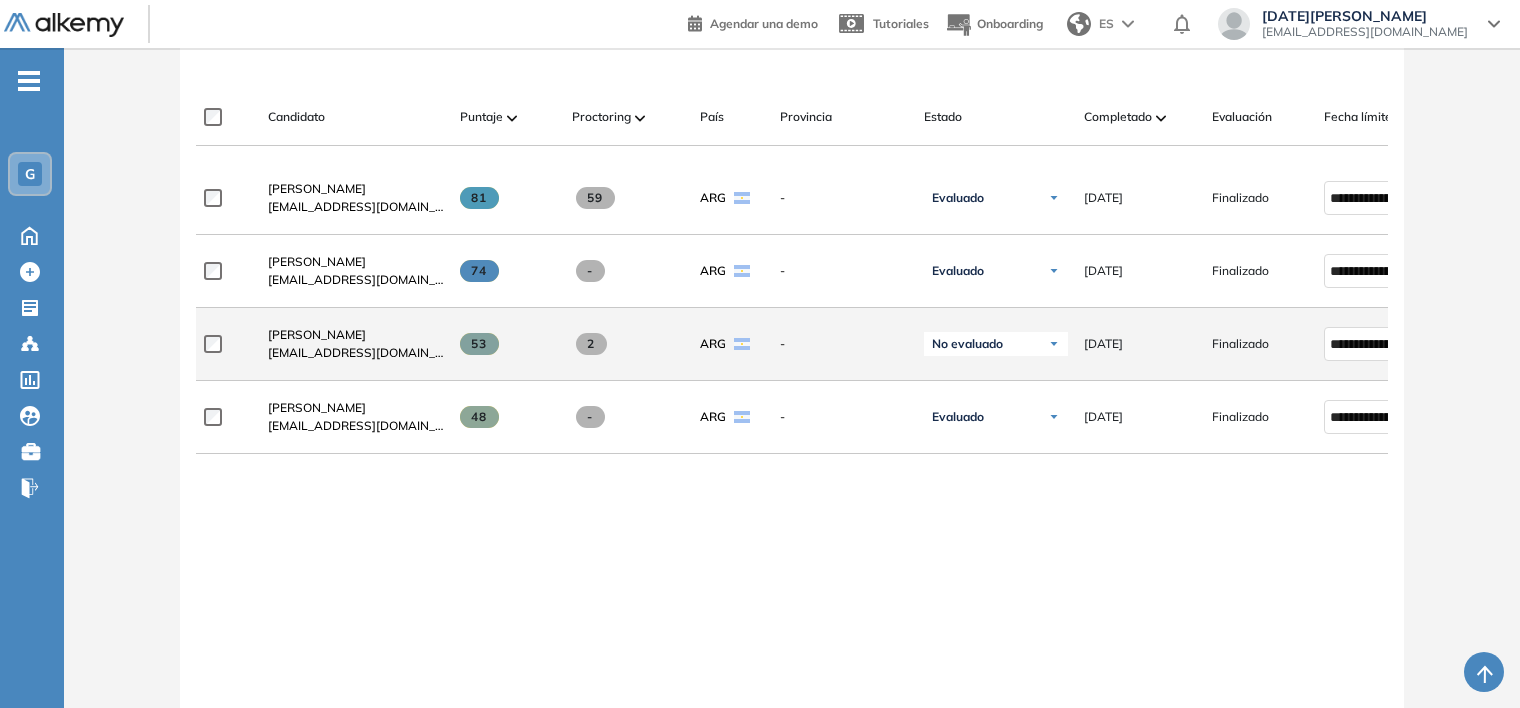click on "No evaluado" at bounding box center (996, 344) 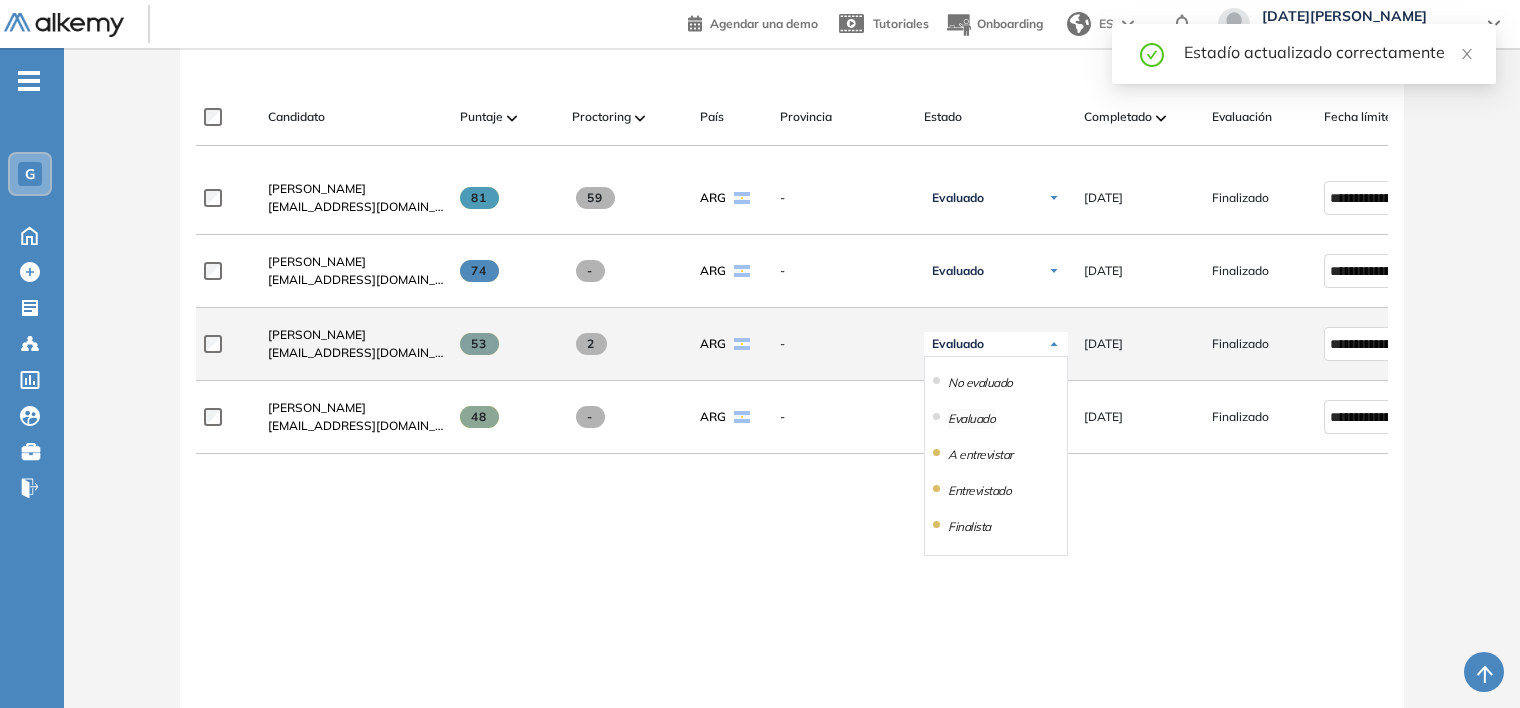 click on "Evaluado" at bounding box center [971, 419] 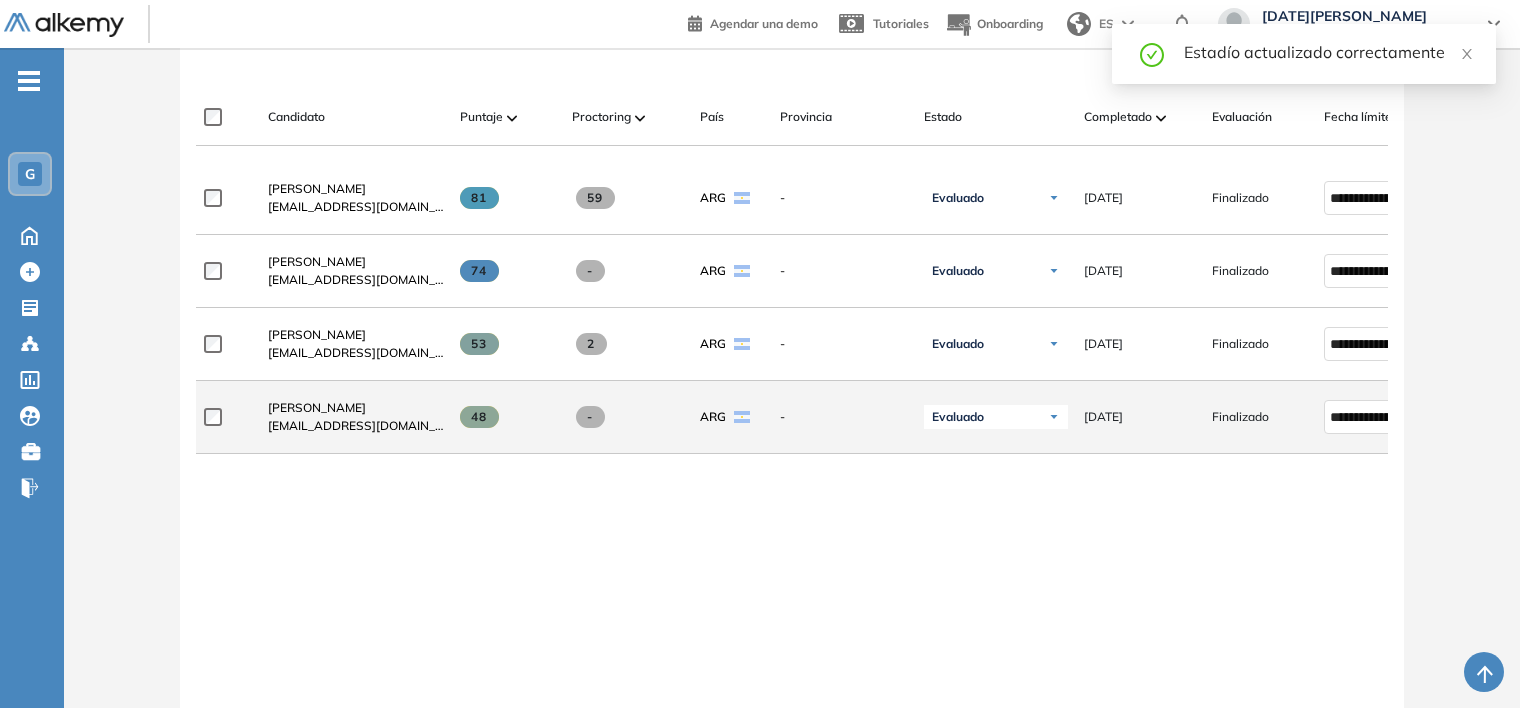 click on "Evaluado" at bounding box center (996, 417) 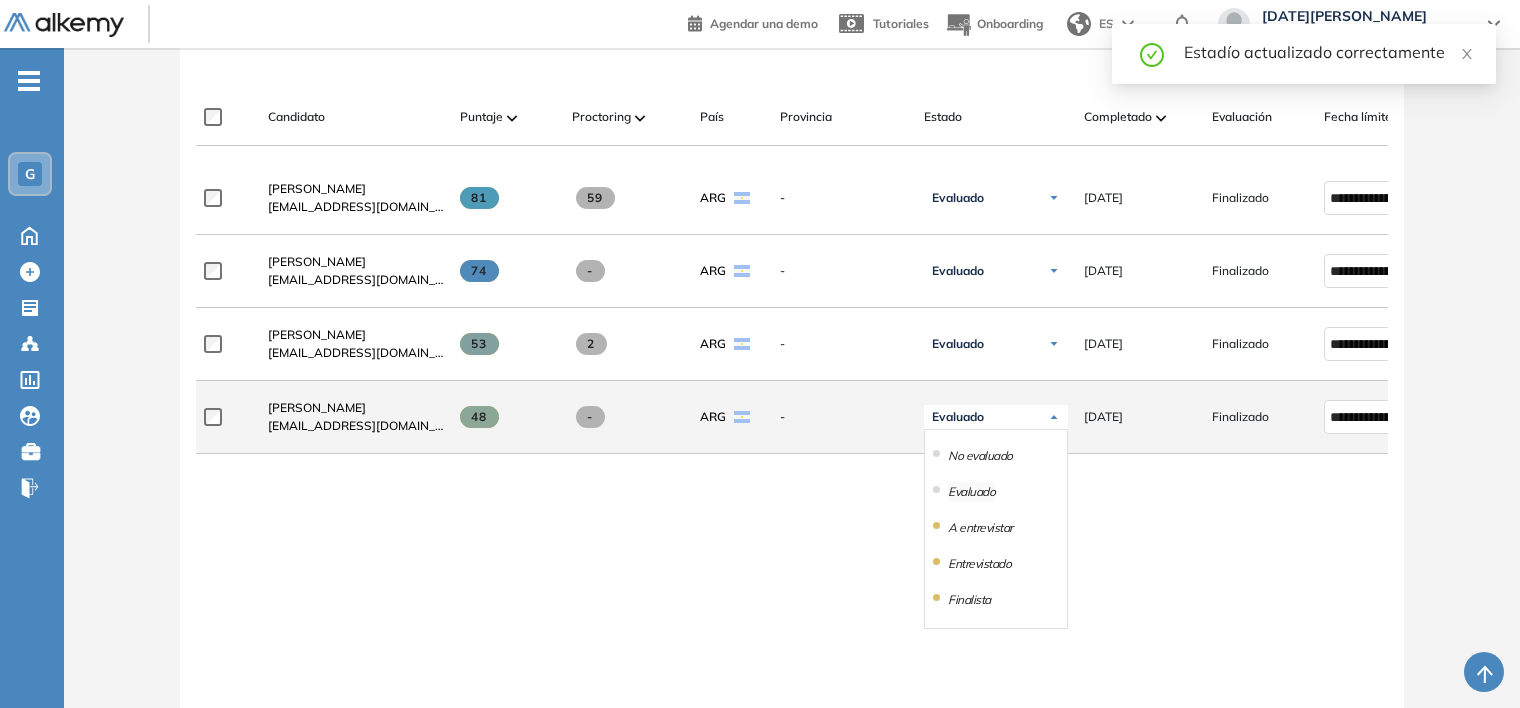 click on "Evaluado" at bounding box center (971, 492) 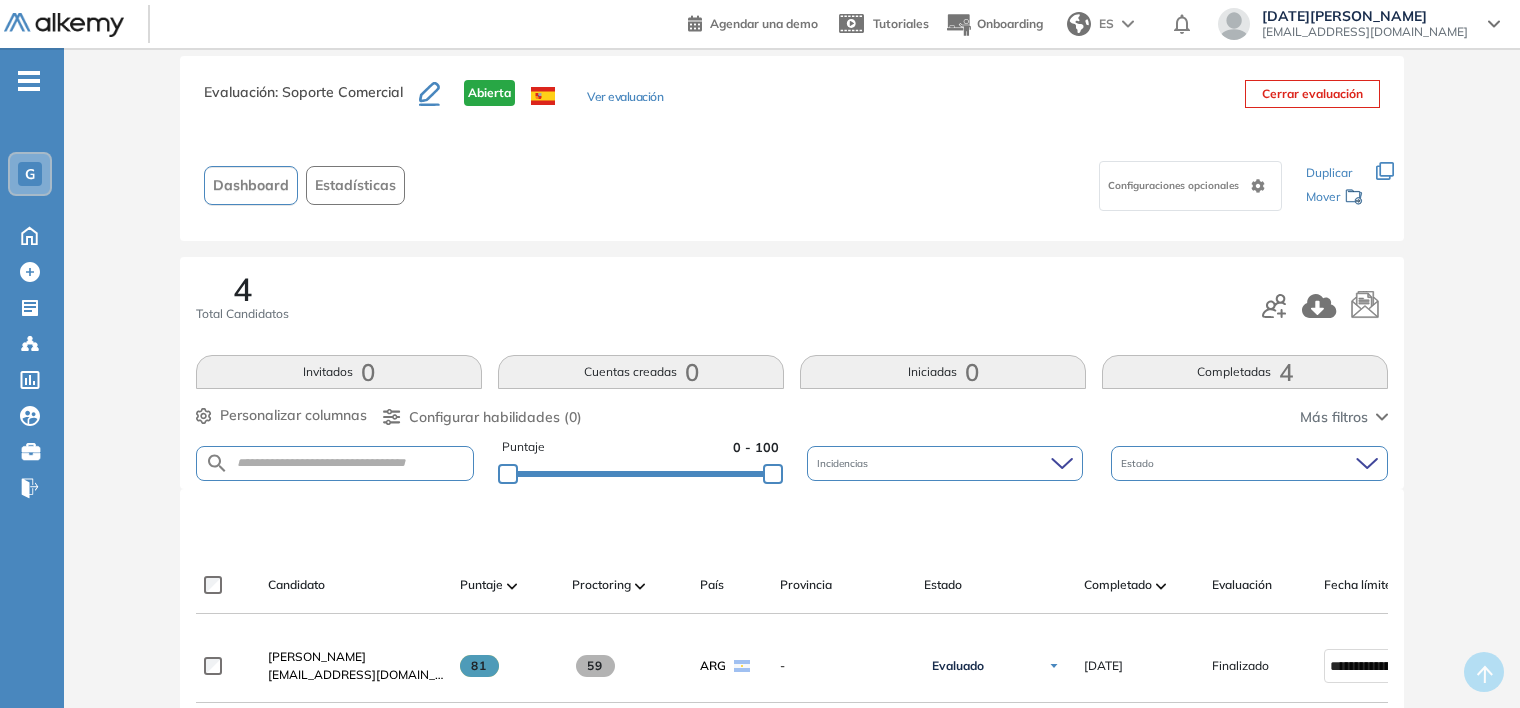scroll, scrollTop: 0, scrollLeft: 0, axis: both 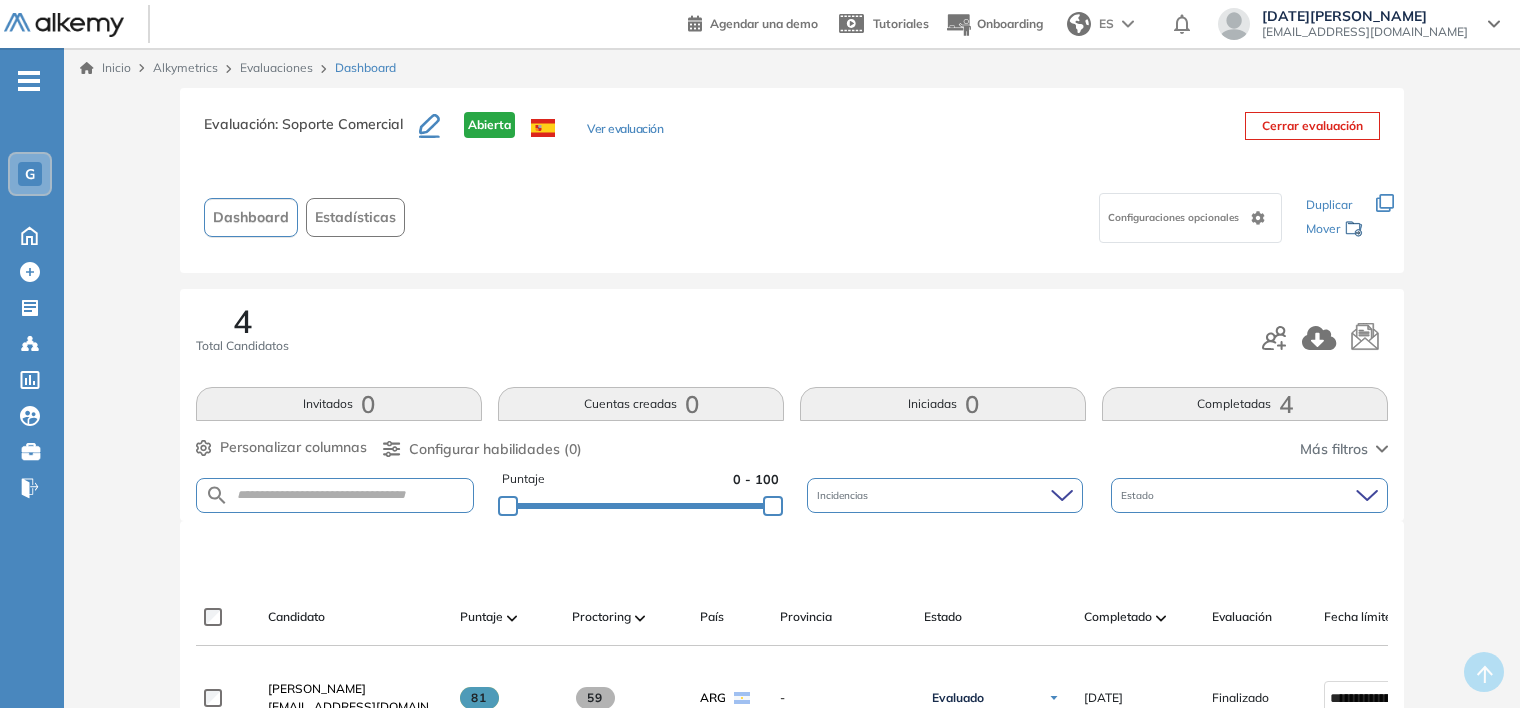 click on "Evaluaciones" at bounding box center (276, 67) 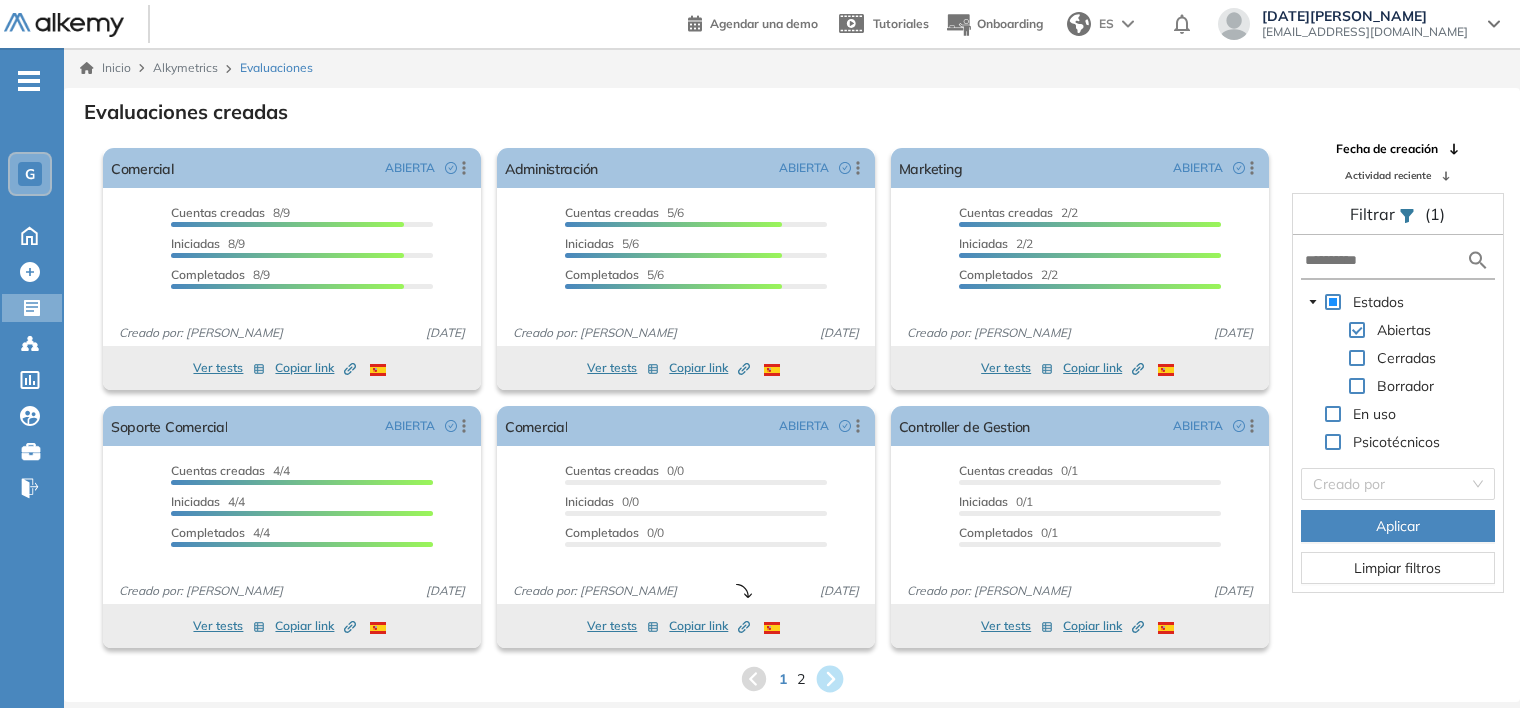 click 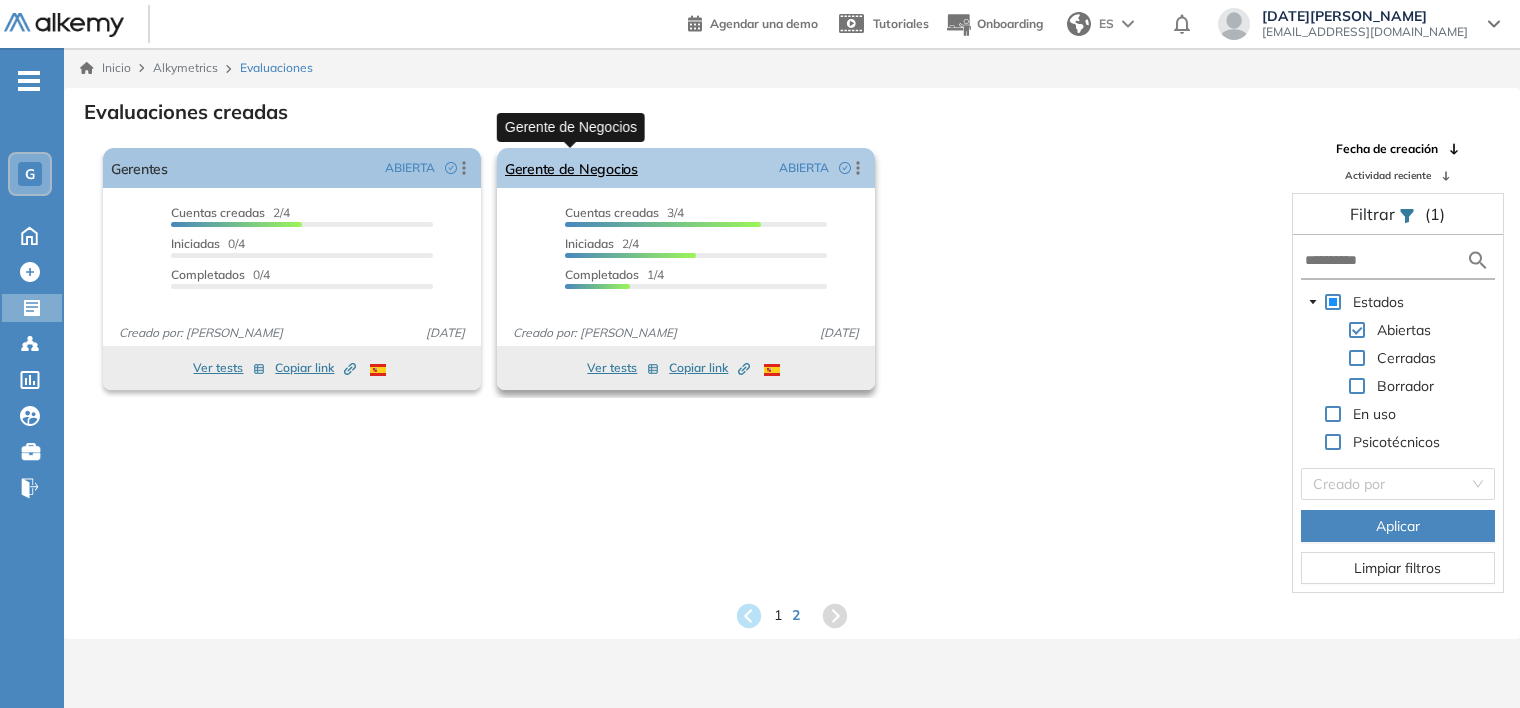 click on "Gerente de Negocios" at bounding box center [571, 168] 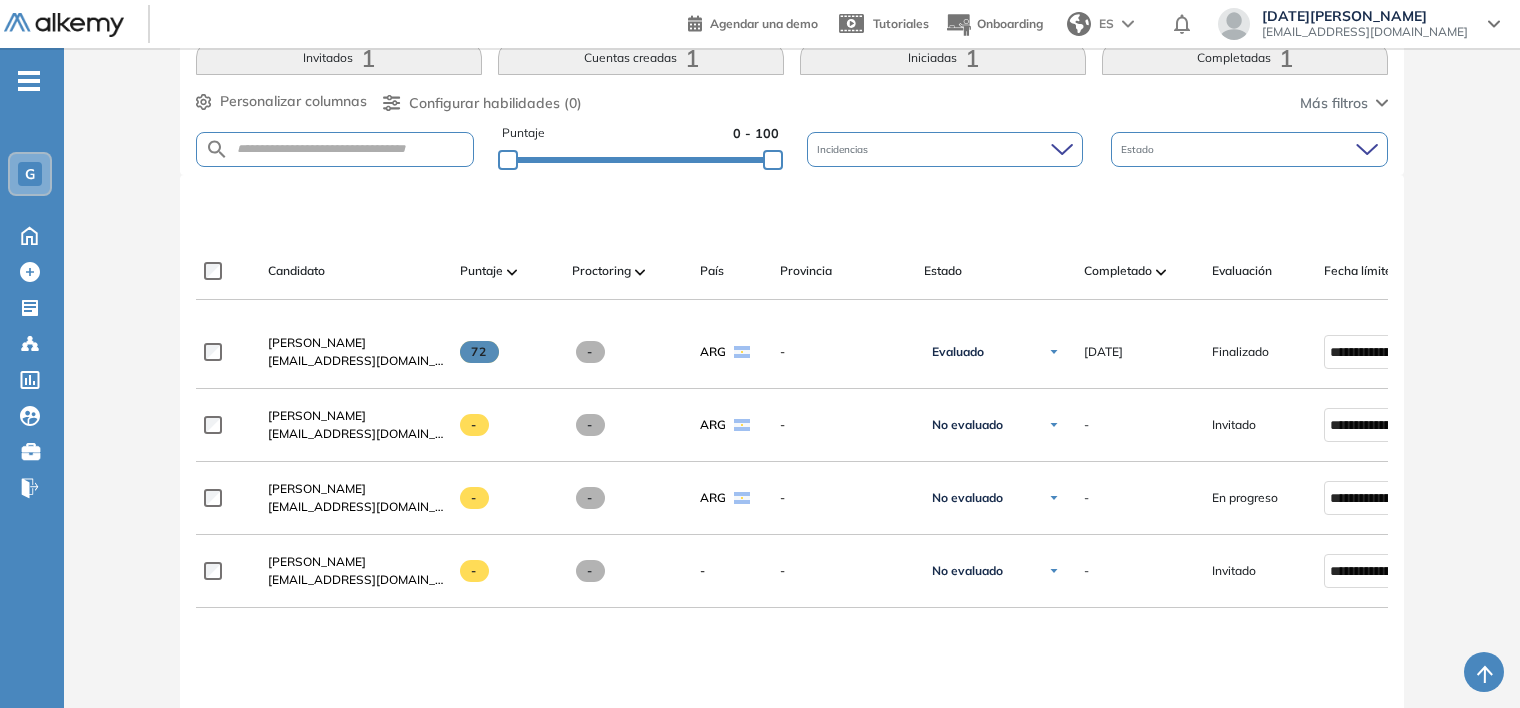 scroll, scrollTop: 252, scrollLeft: 0, axis: vertical 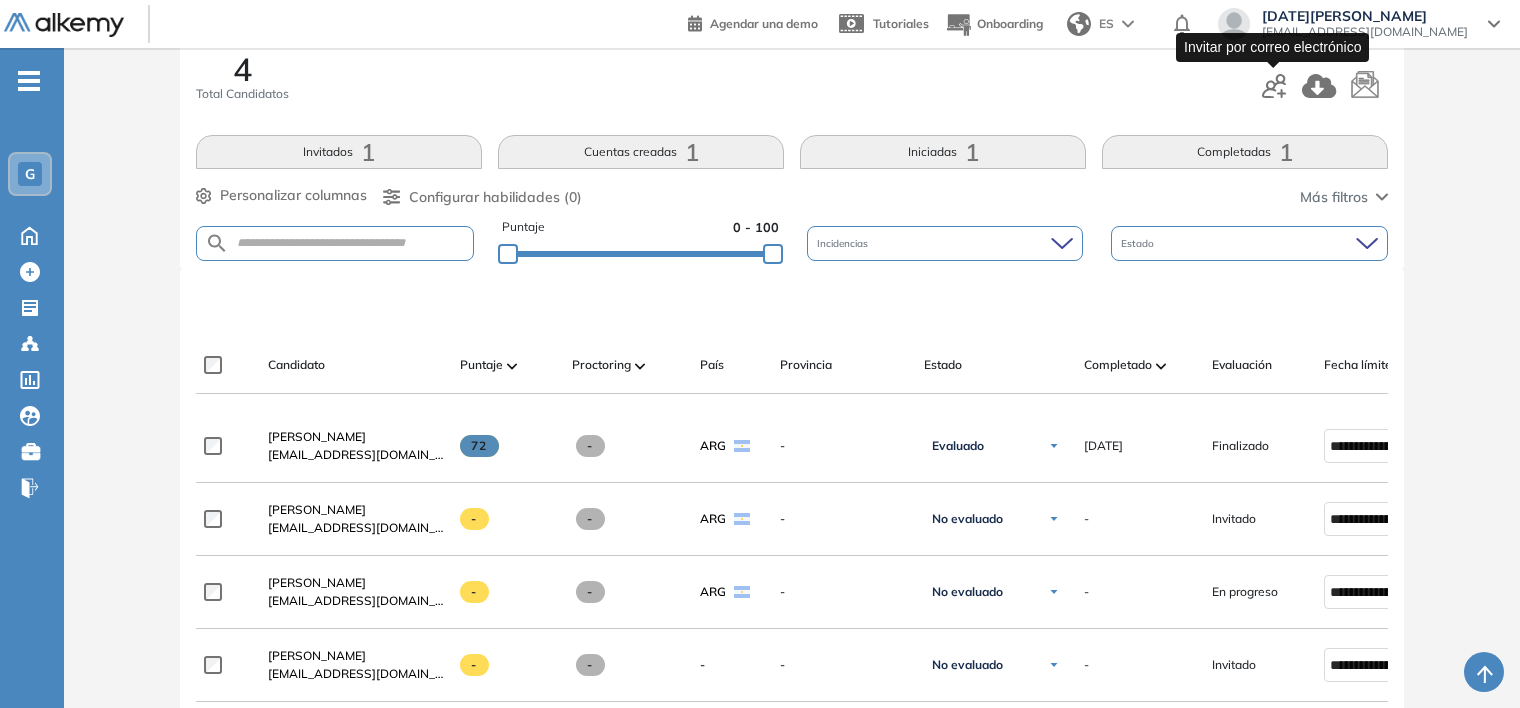 click 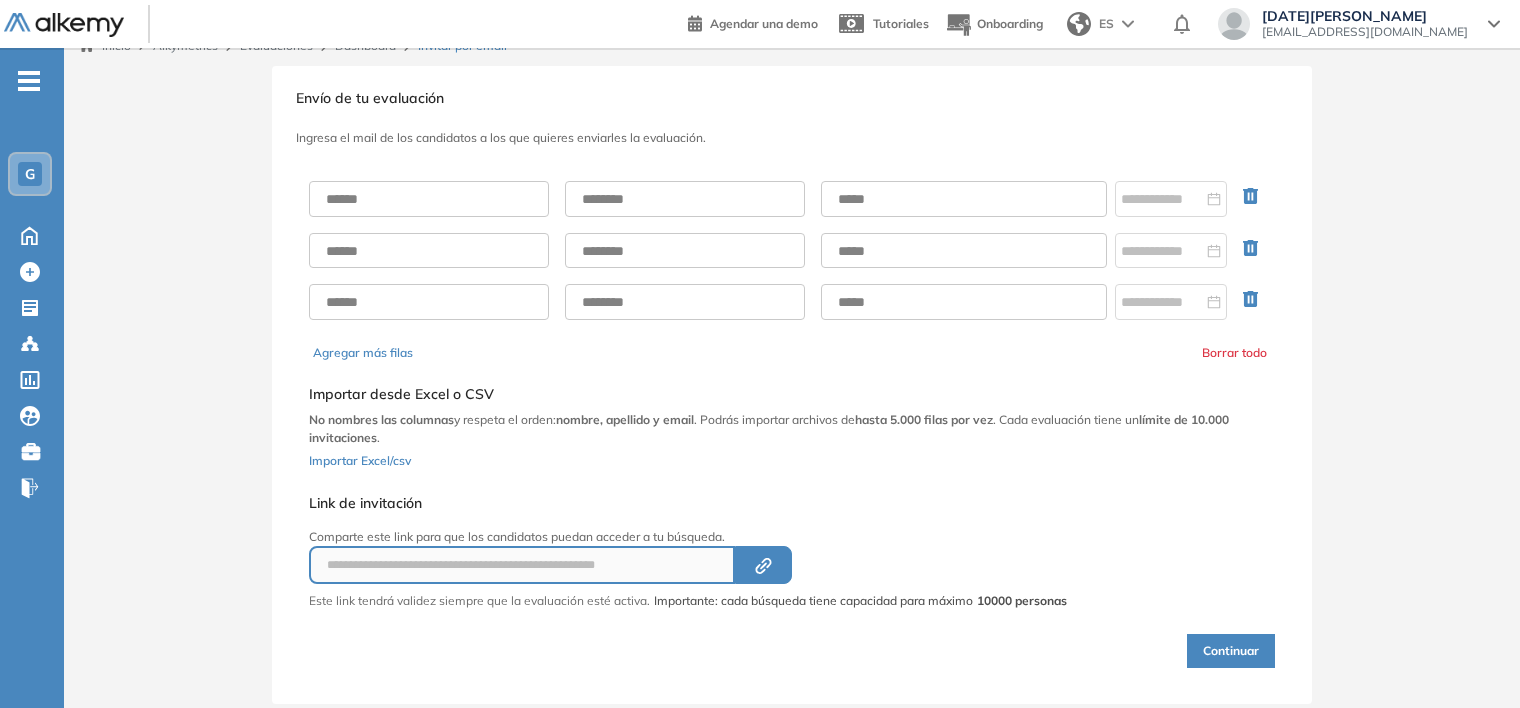 scroll, scrollTop: 0, scrollLeft: 0, axis: both 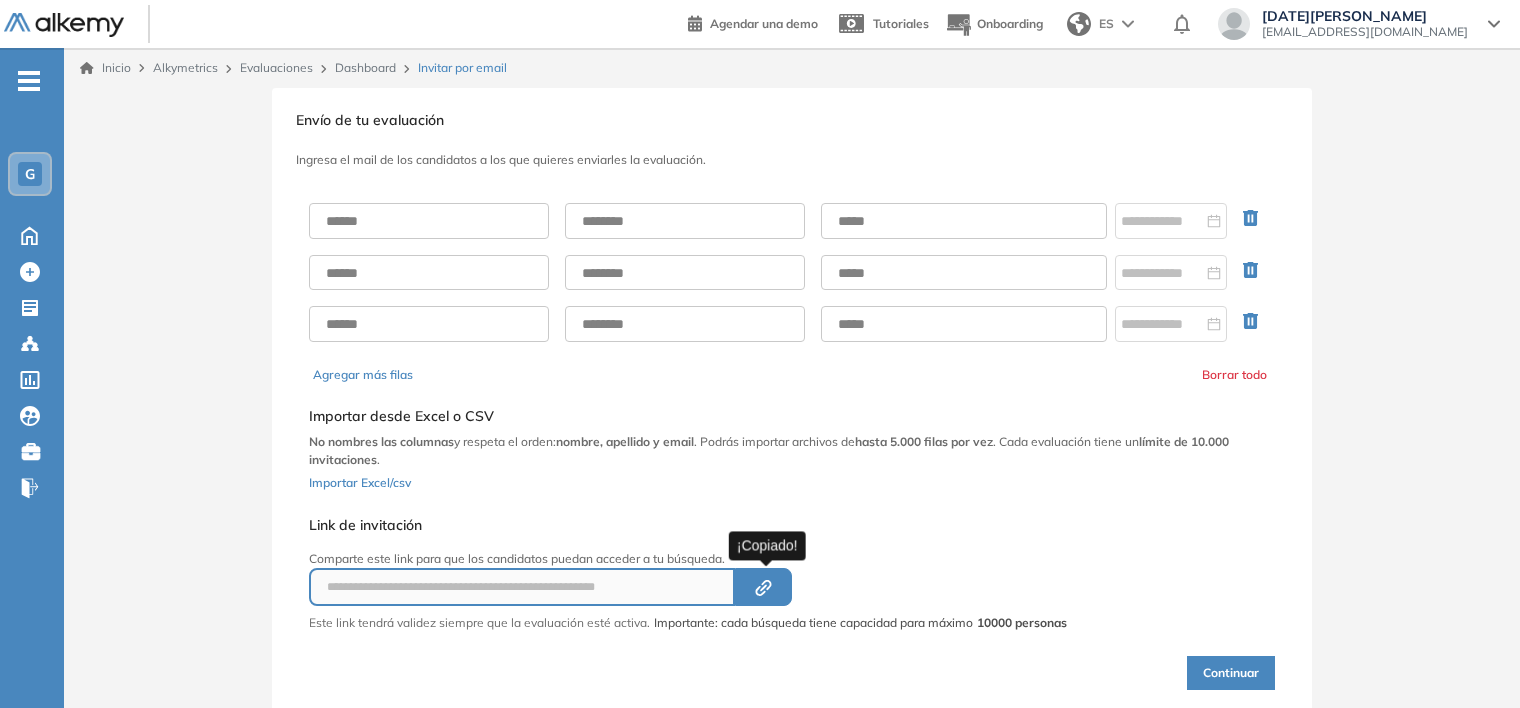 click on "Created by potrace 1.16, written by [PERSON_NAME] [DATE]-[DATE]" 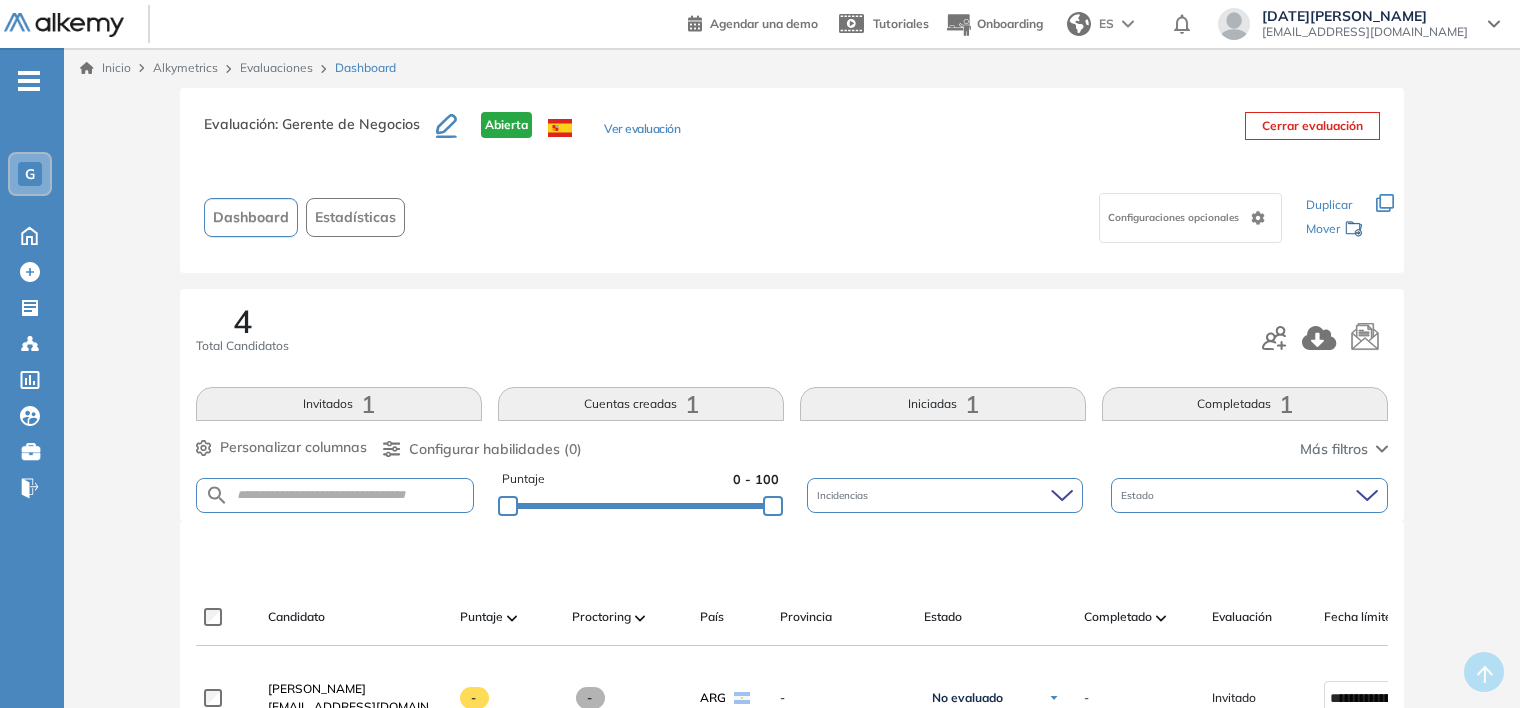 click on "Evaluaciones" at bounding box center (276, 67) 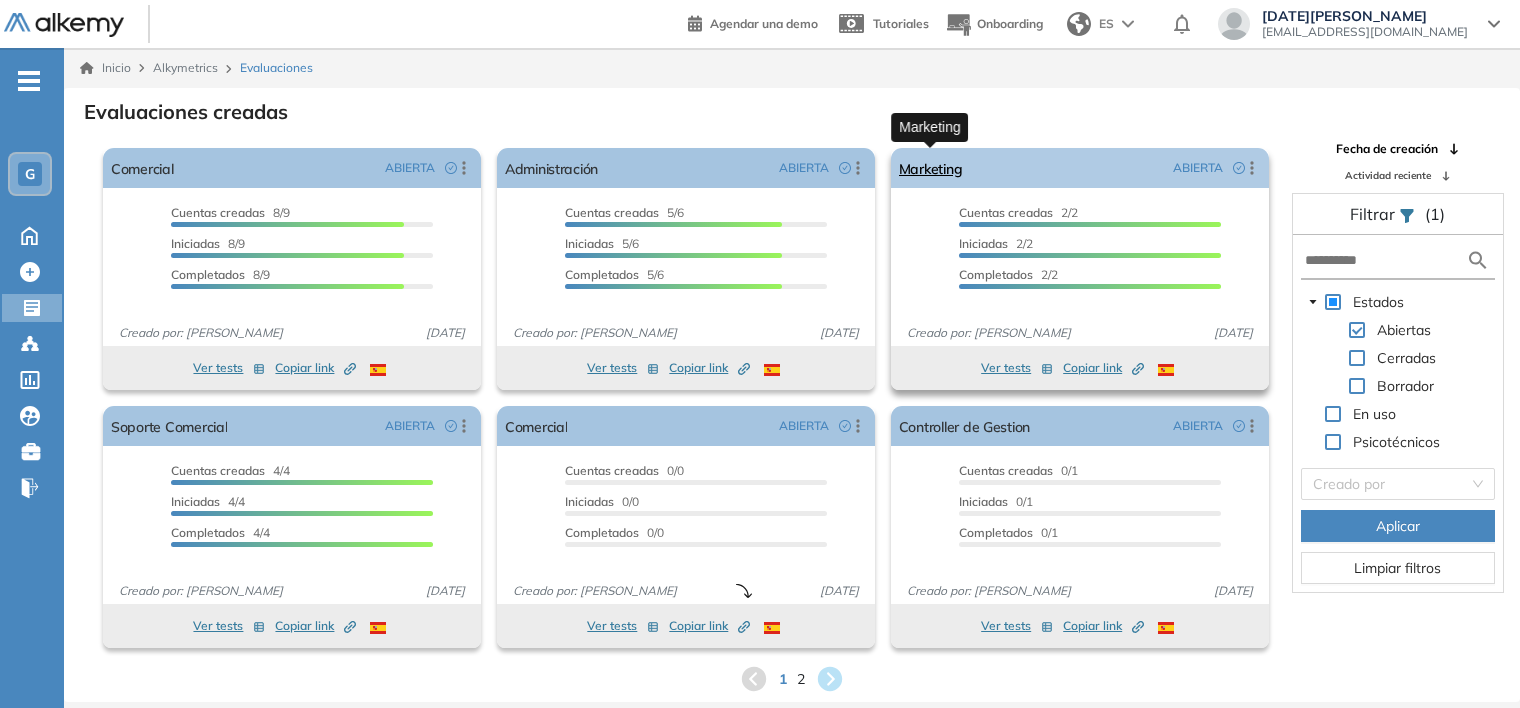 click on "Marketing" at bounding box center (931, 168) 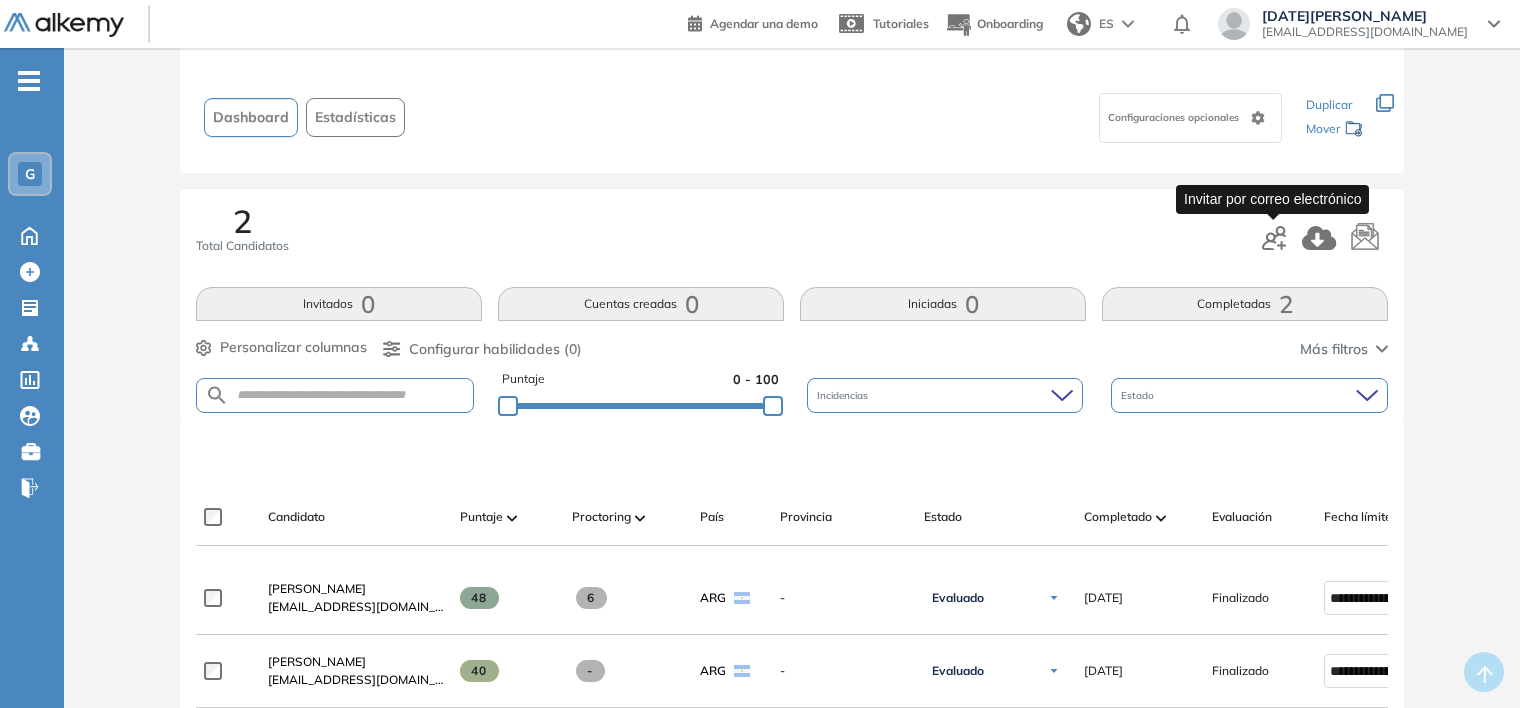 click 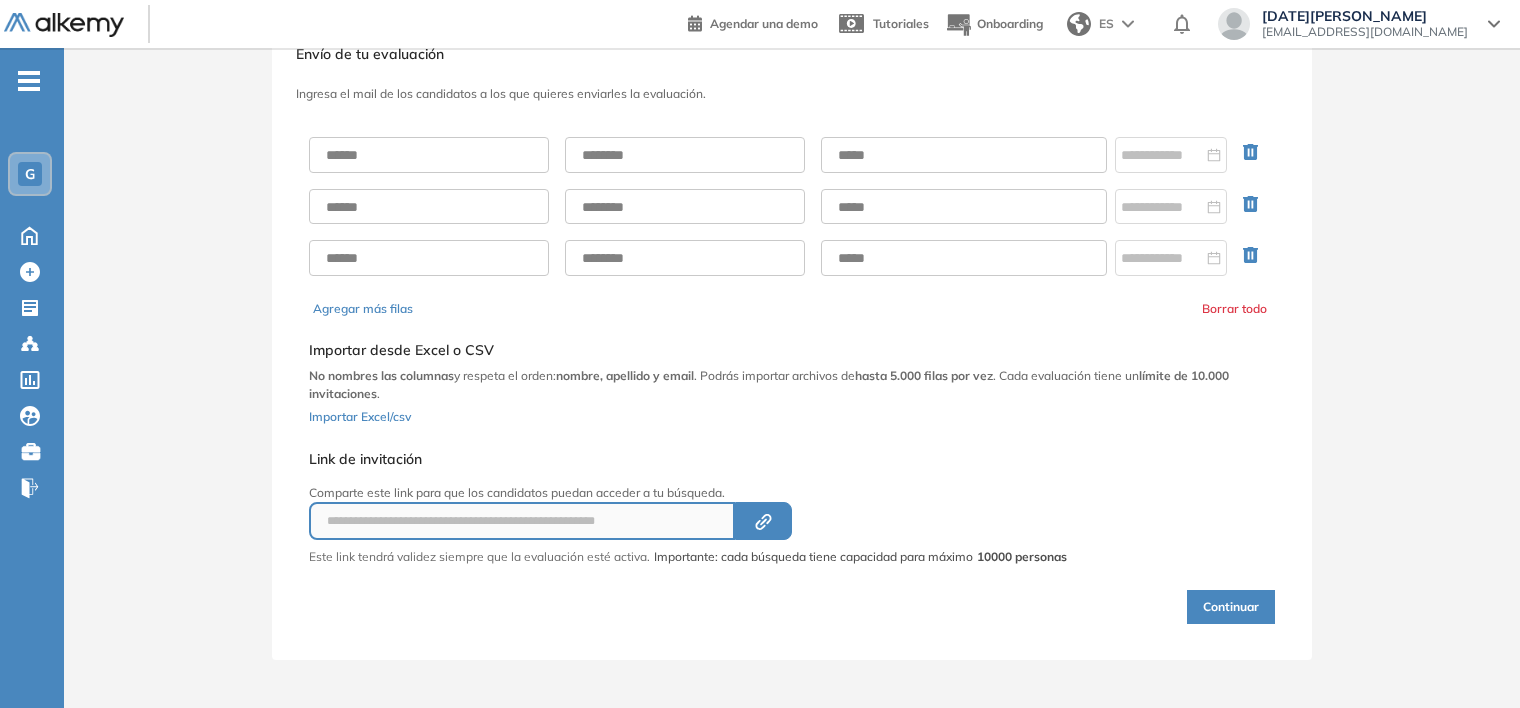 scroll, scrollTop: 64, scrollLeft: 0, axis: vertical 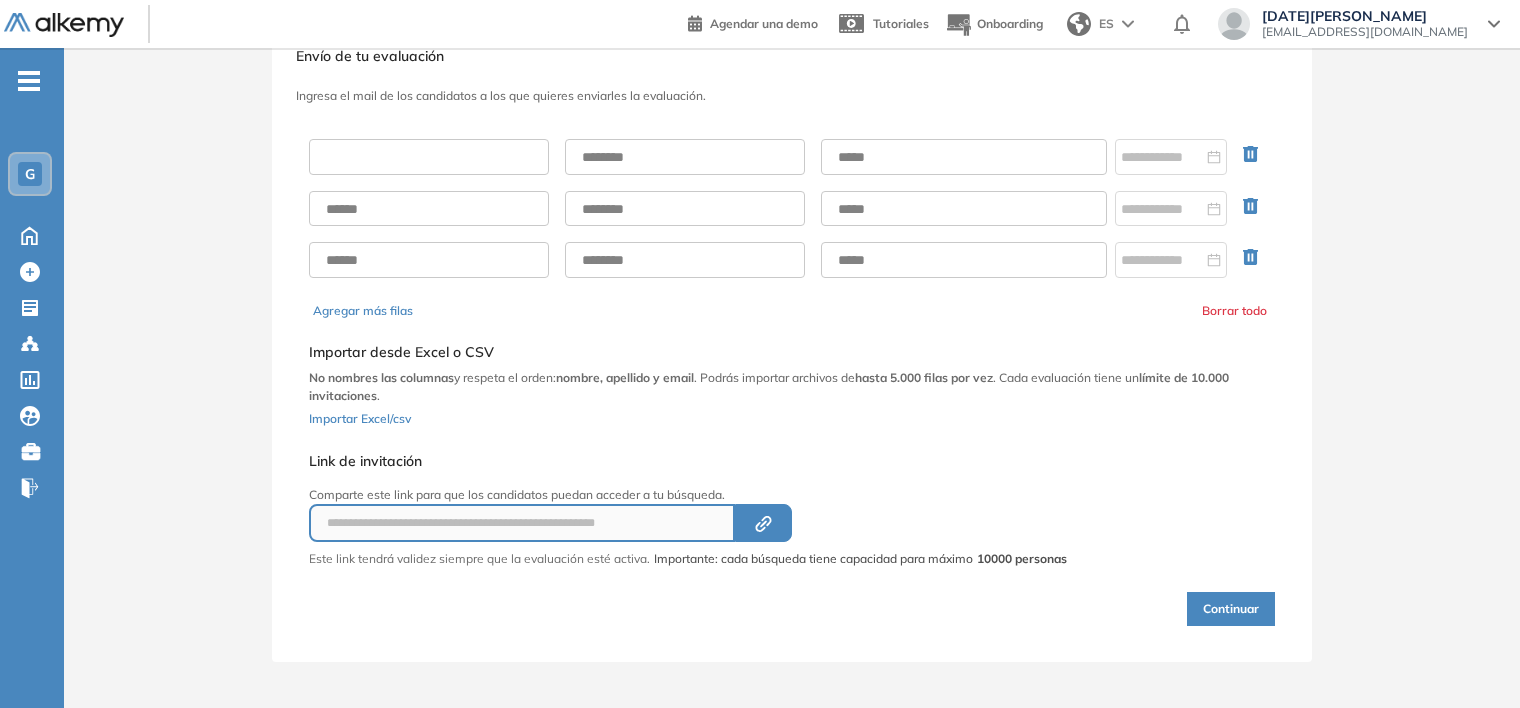 click at bounding box center [429, 157] 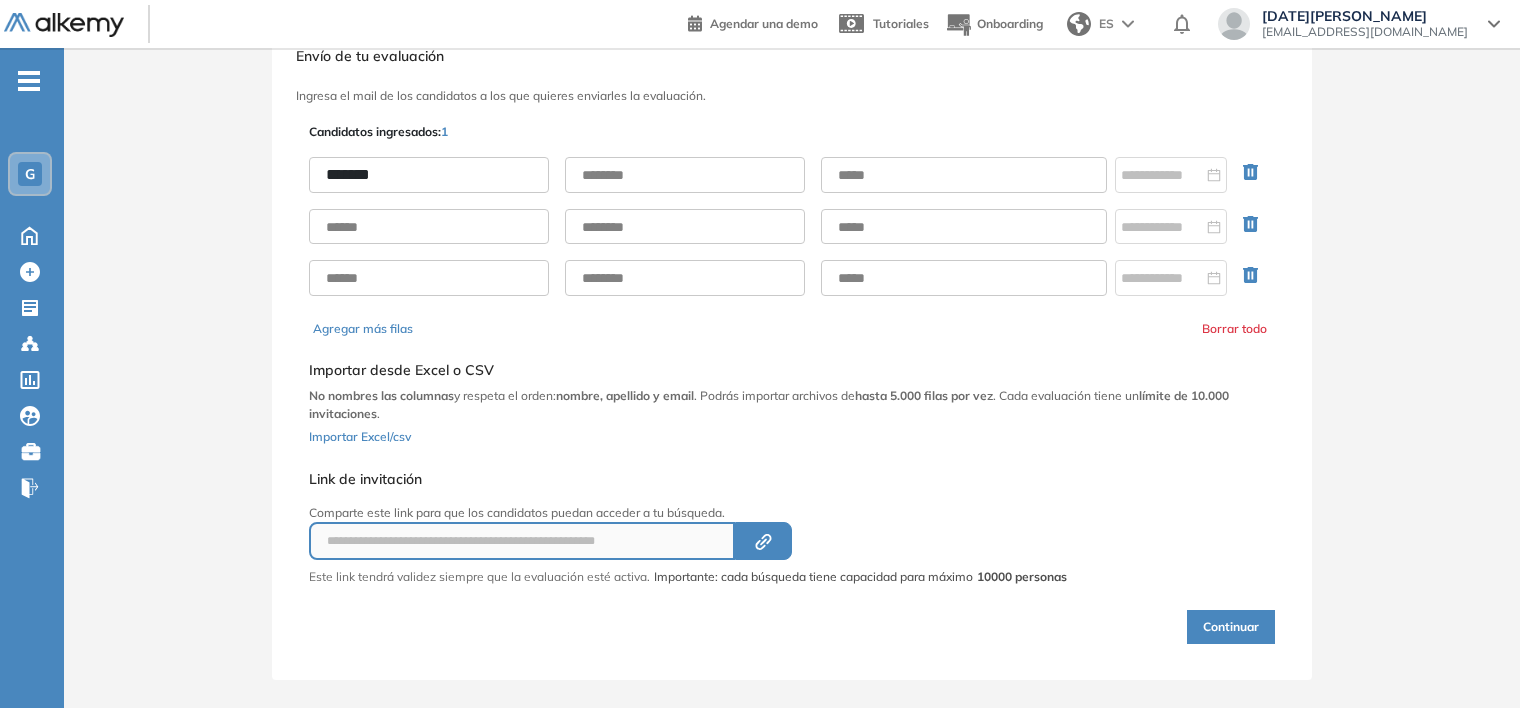type on "********" 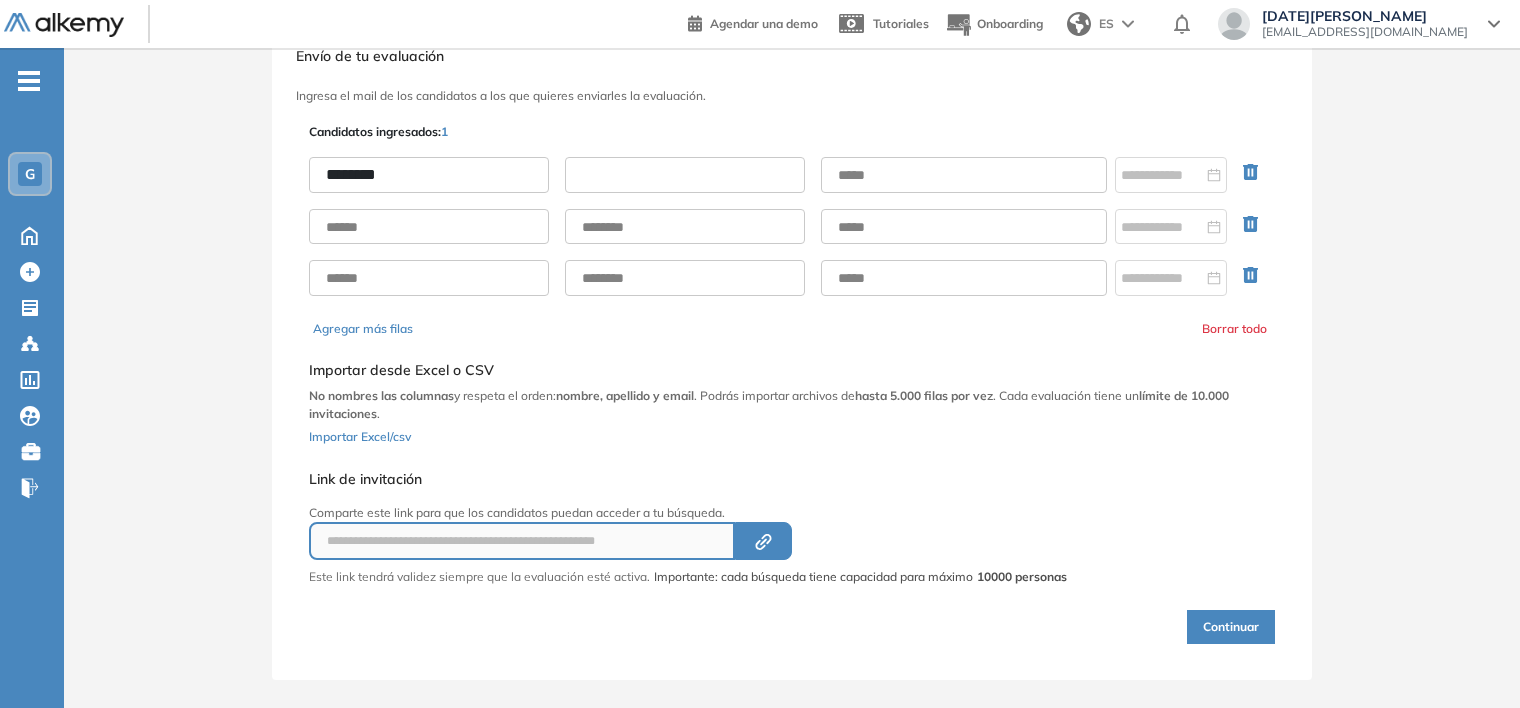 type on "****" 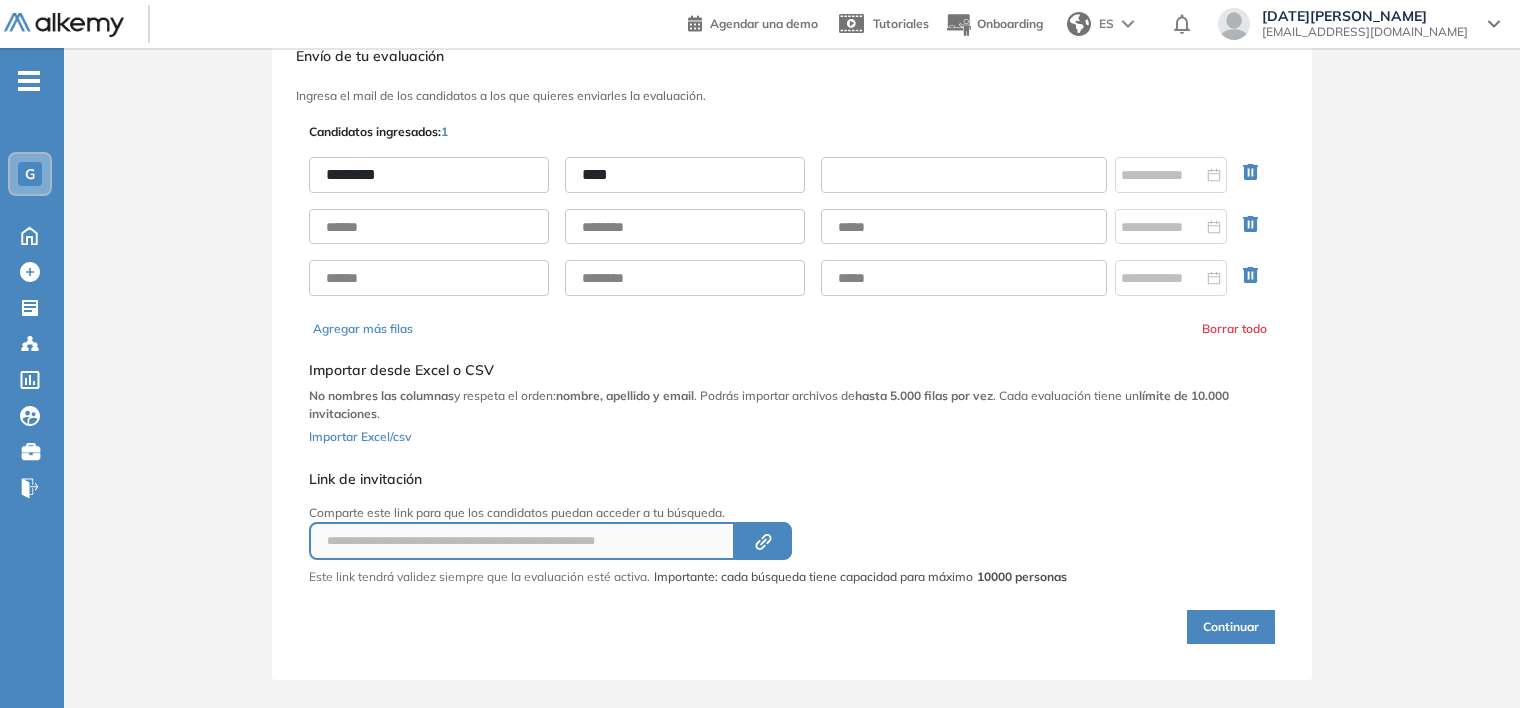 type on "**********" 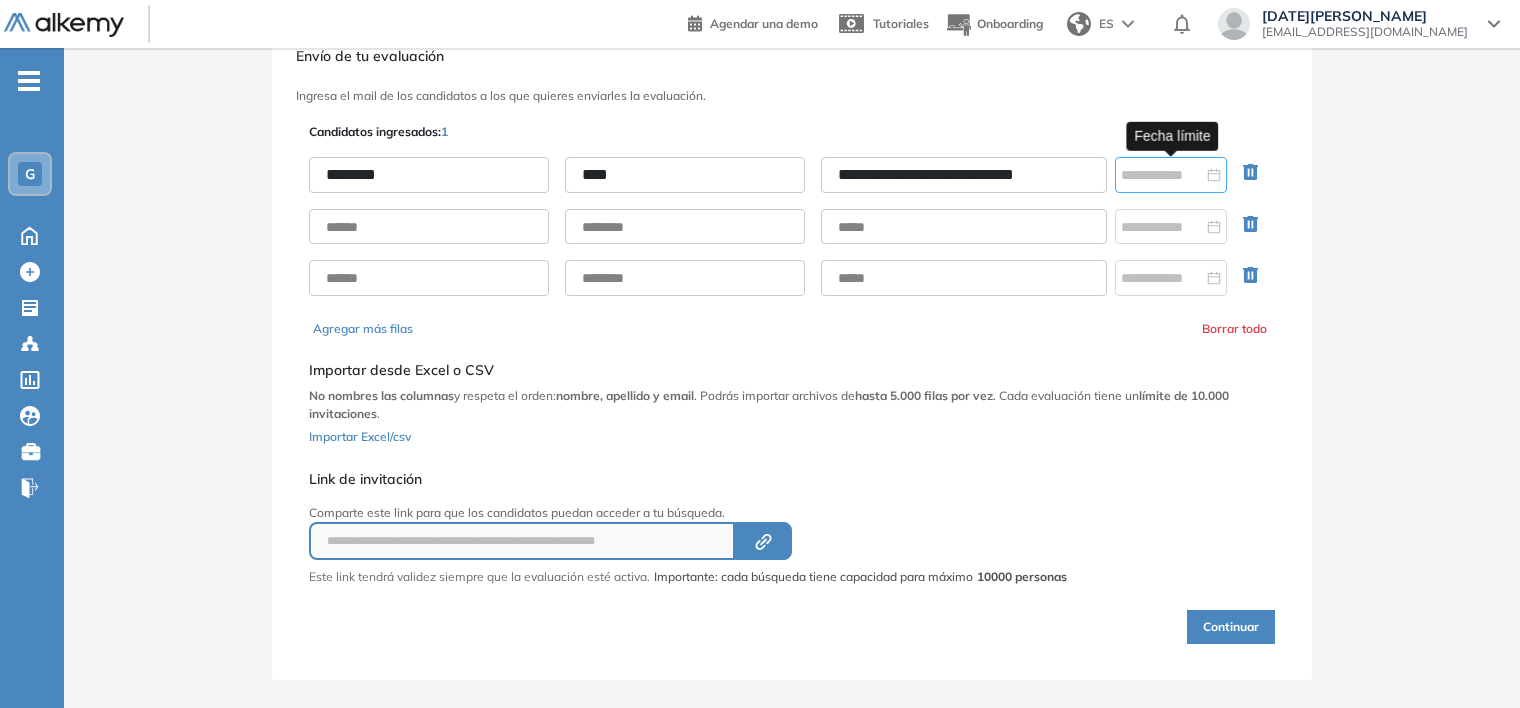type on "********" 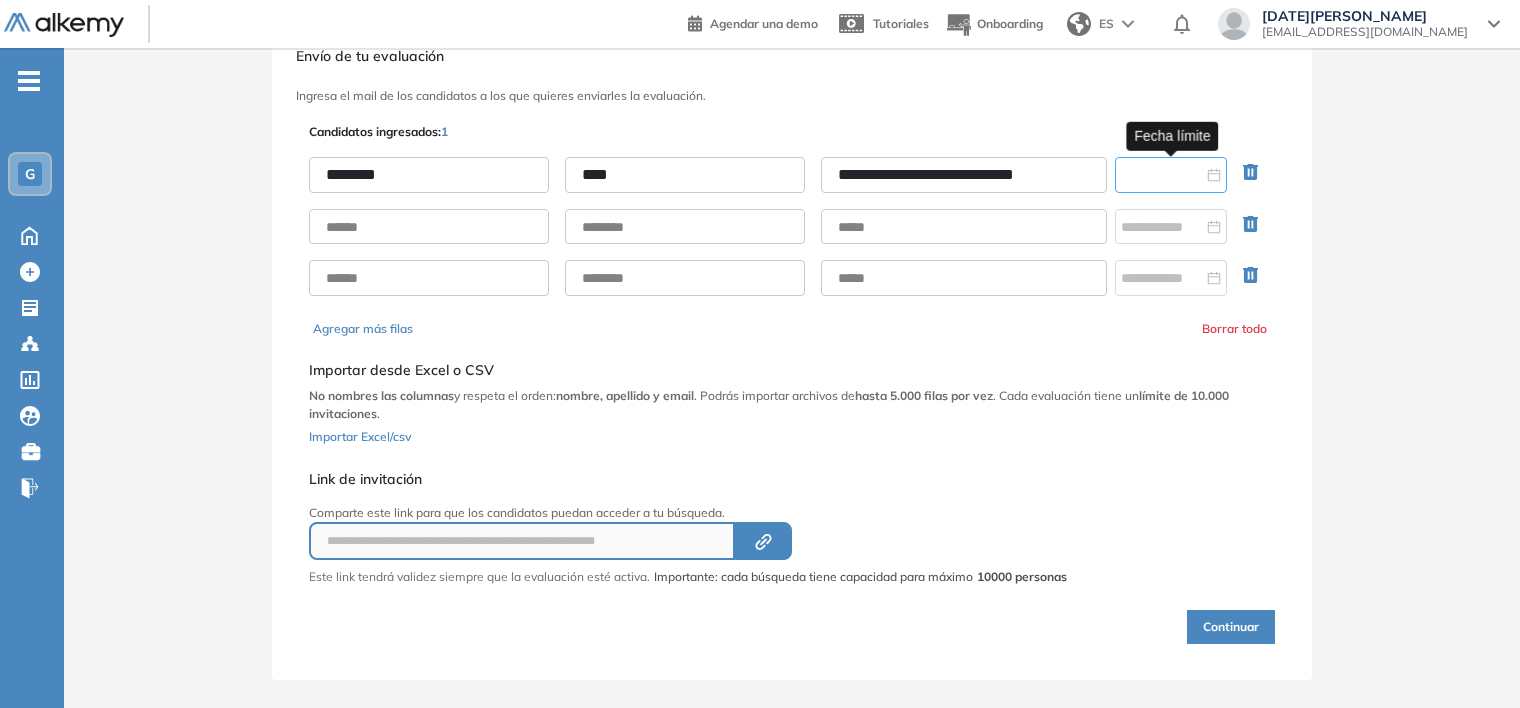 click at bounding box center (1162, 175) 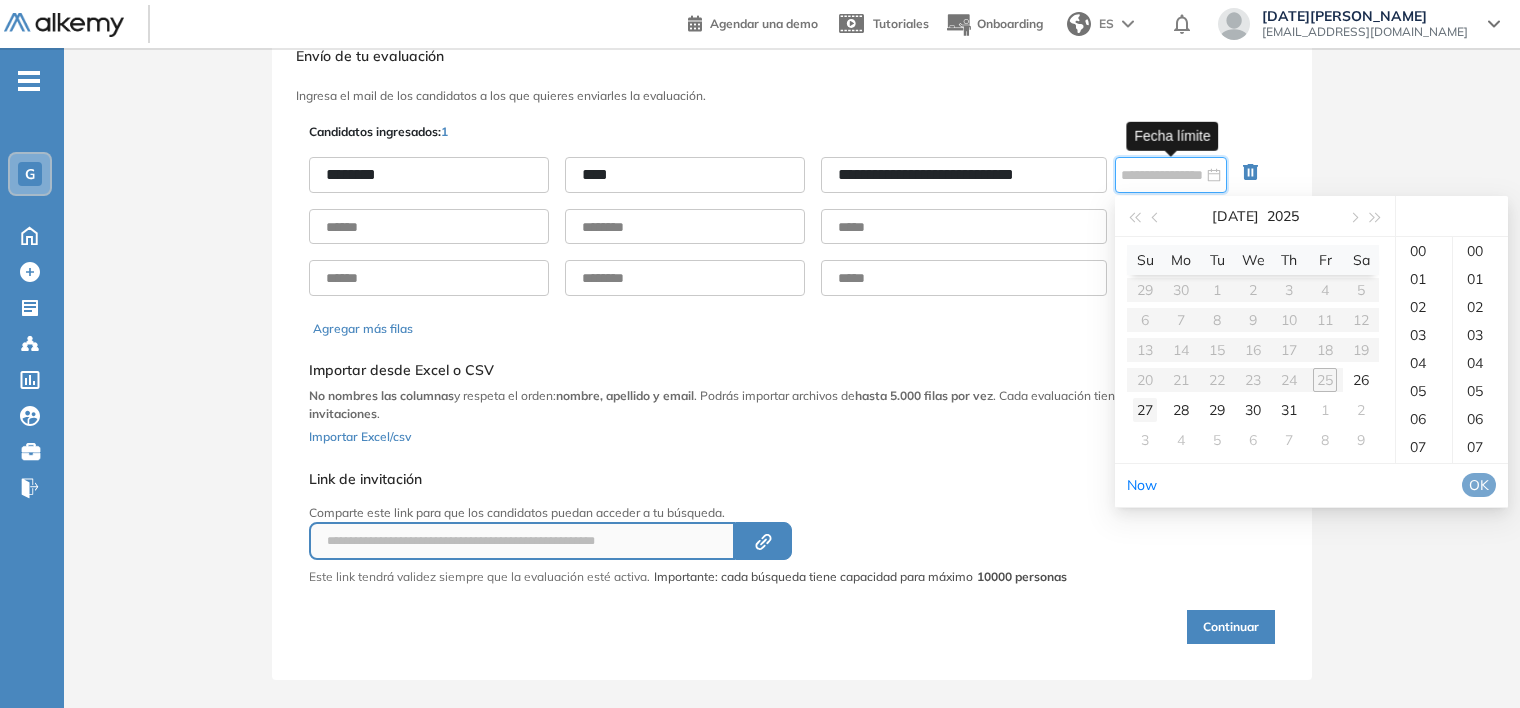 click on "27" at bounding box center (1145, 410) 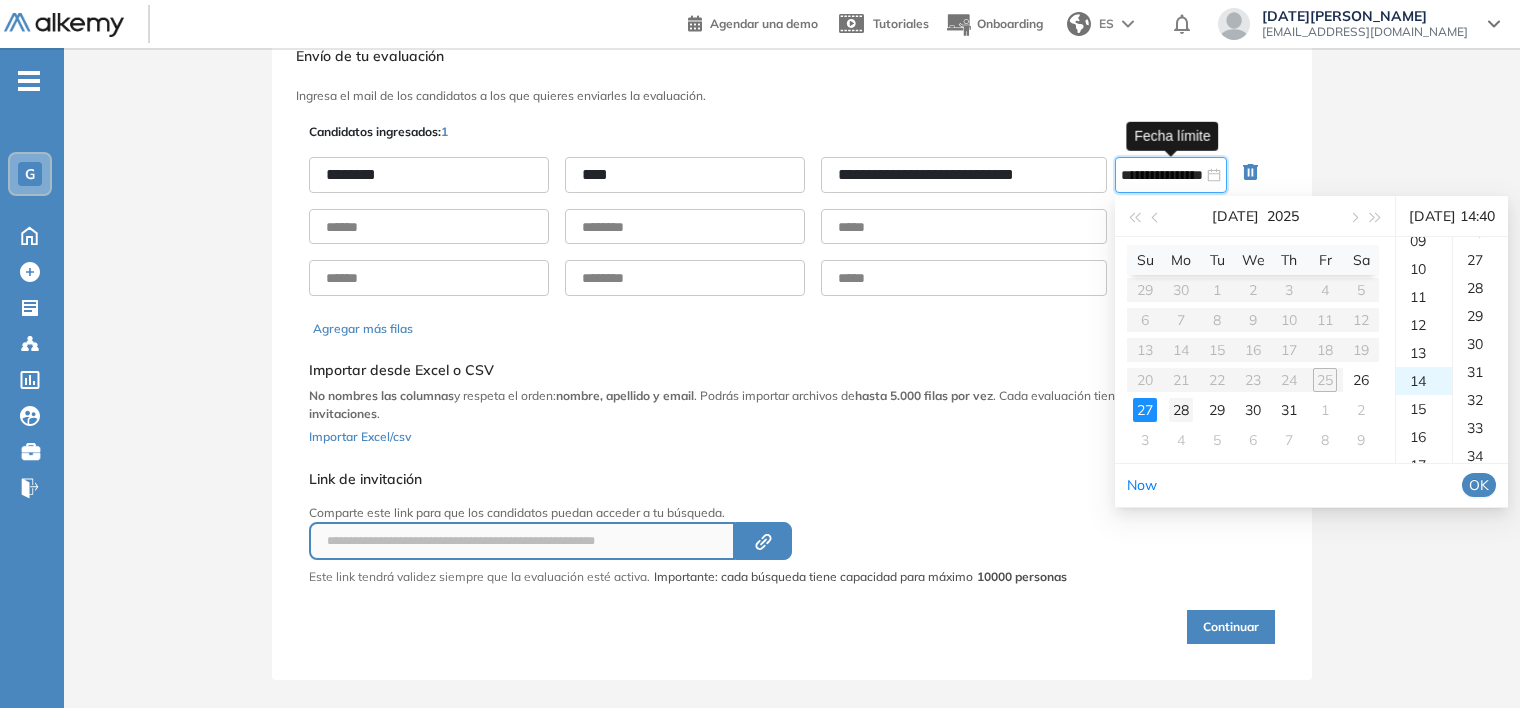scroll, scrollTop: 392, scrollLeft: 0, axis: vertical 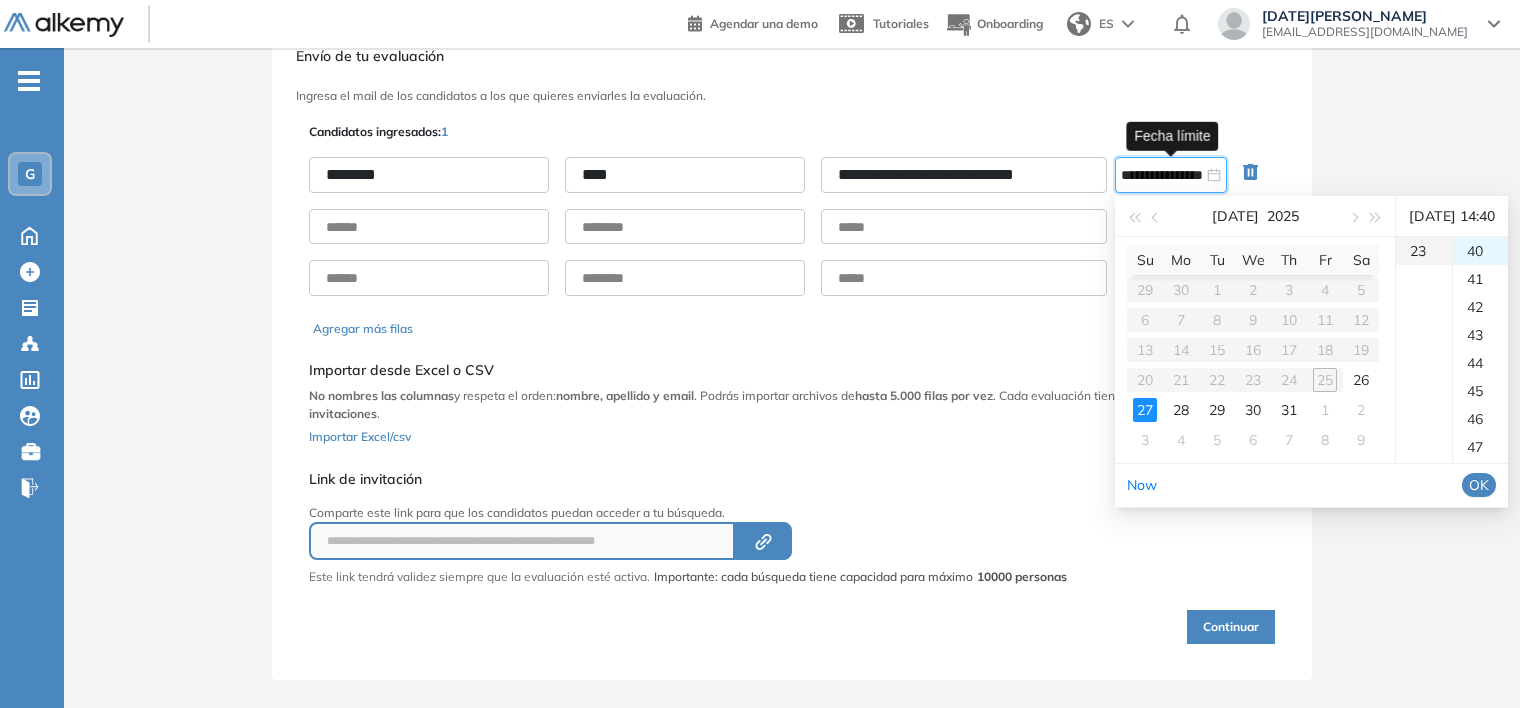 click on "23" at bounding box center (1424, 251) 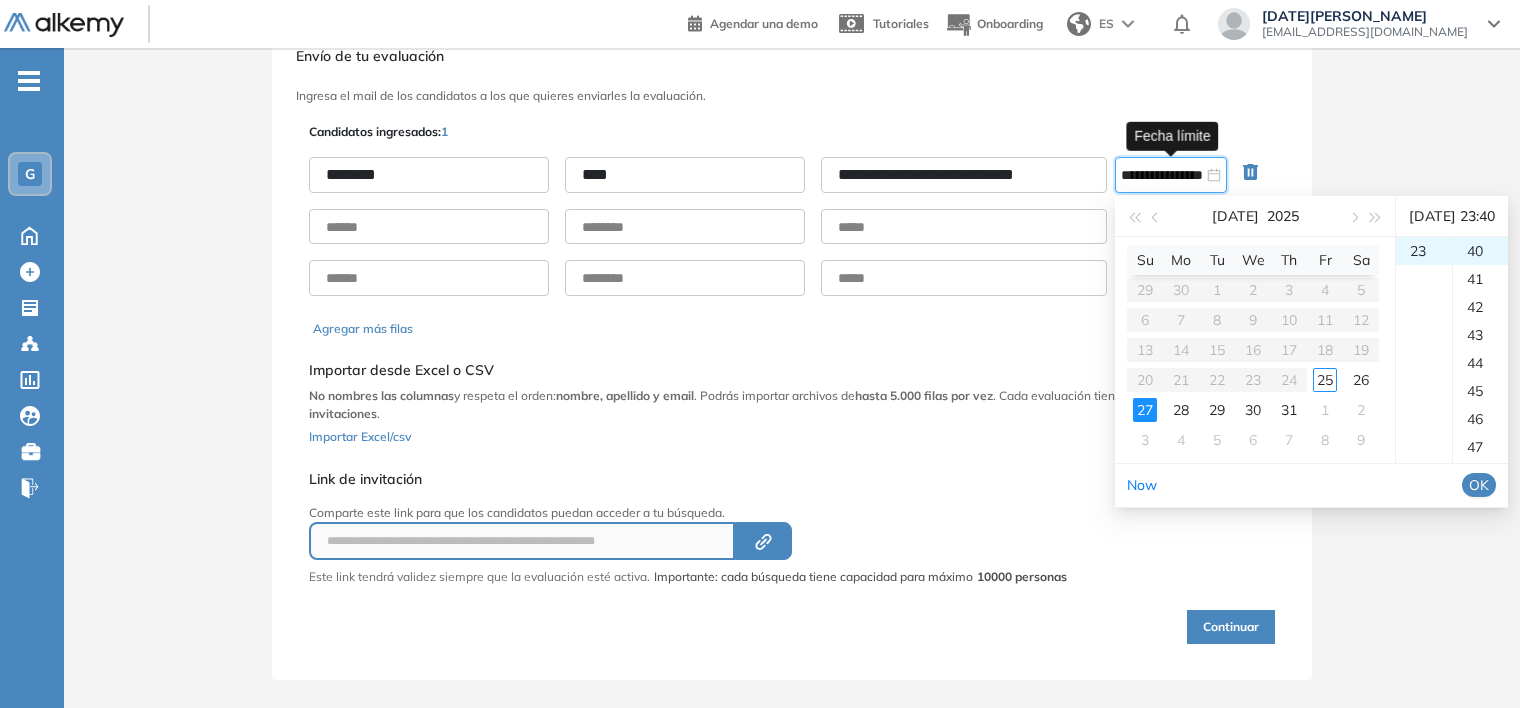 scroll, scrollTop: 644, scrollLeft: 0, axis: vertical 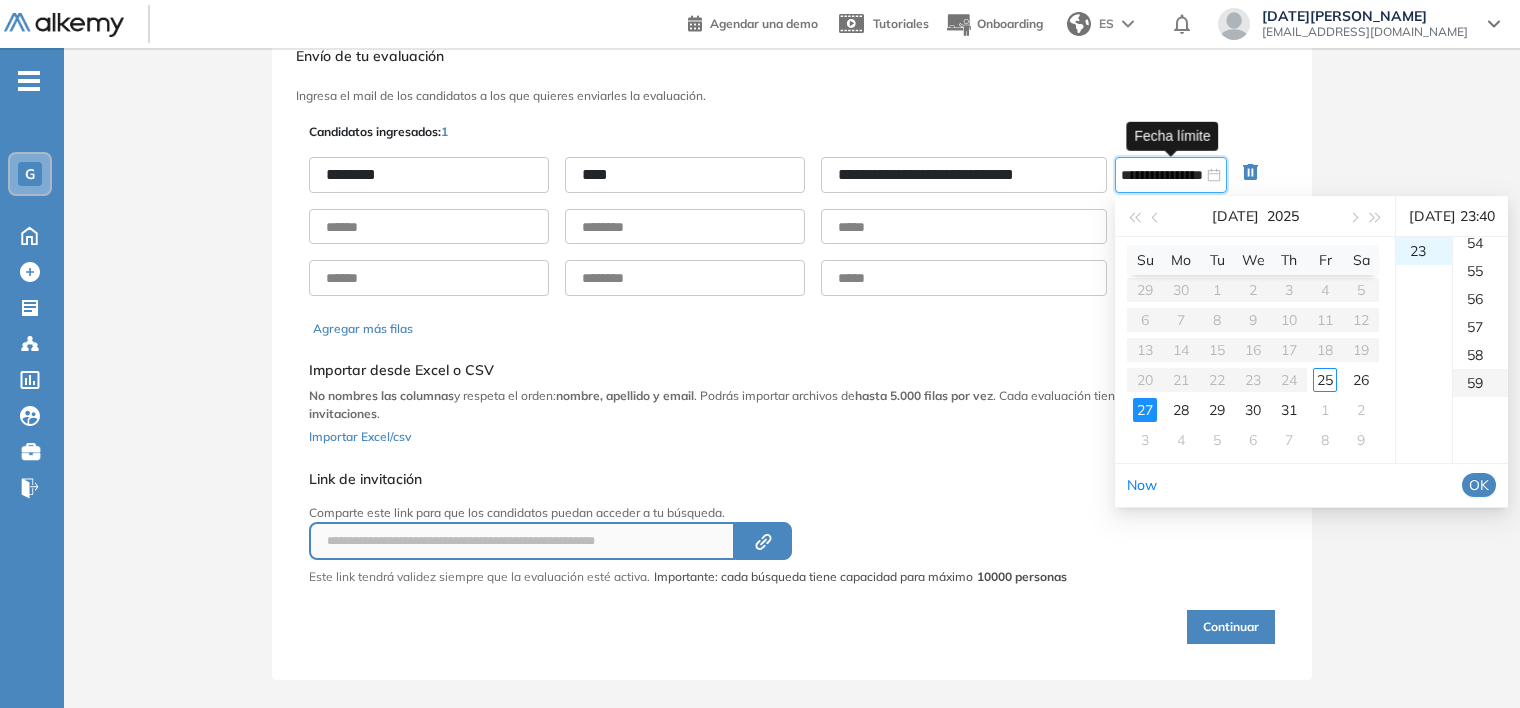 click on "59" at bounding box center [1480, 383] 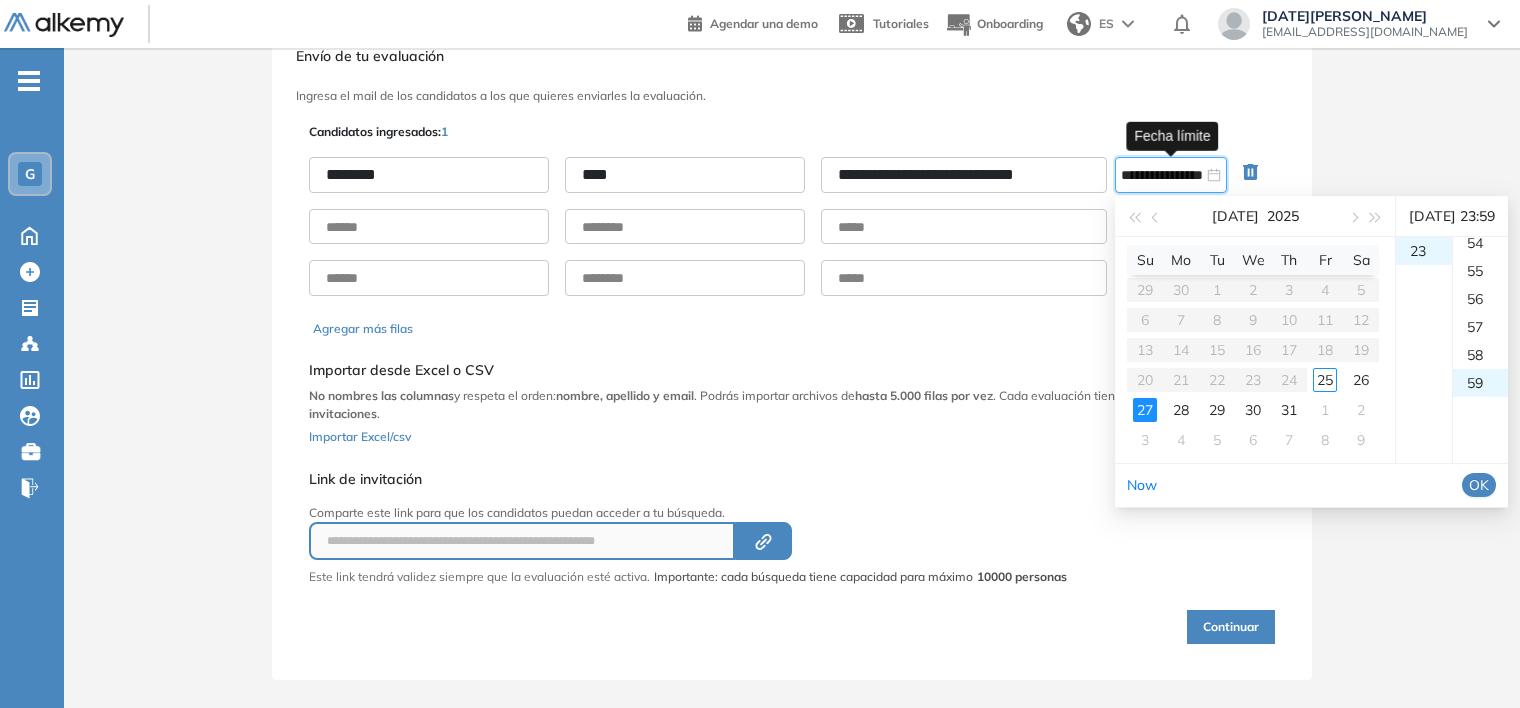 scroll, scrollTop: 1652, scrollLeft: 0, axis: vertical 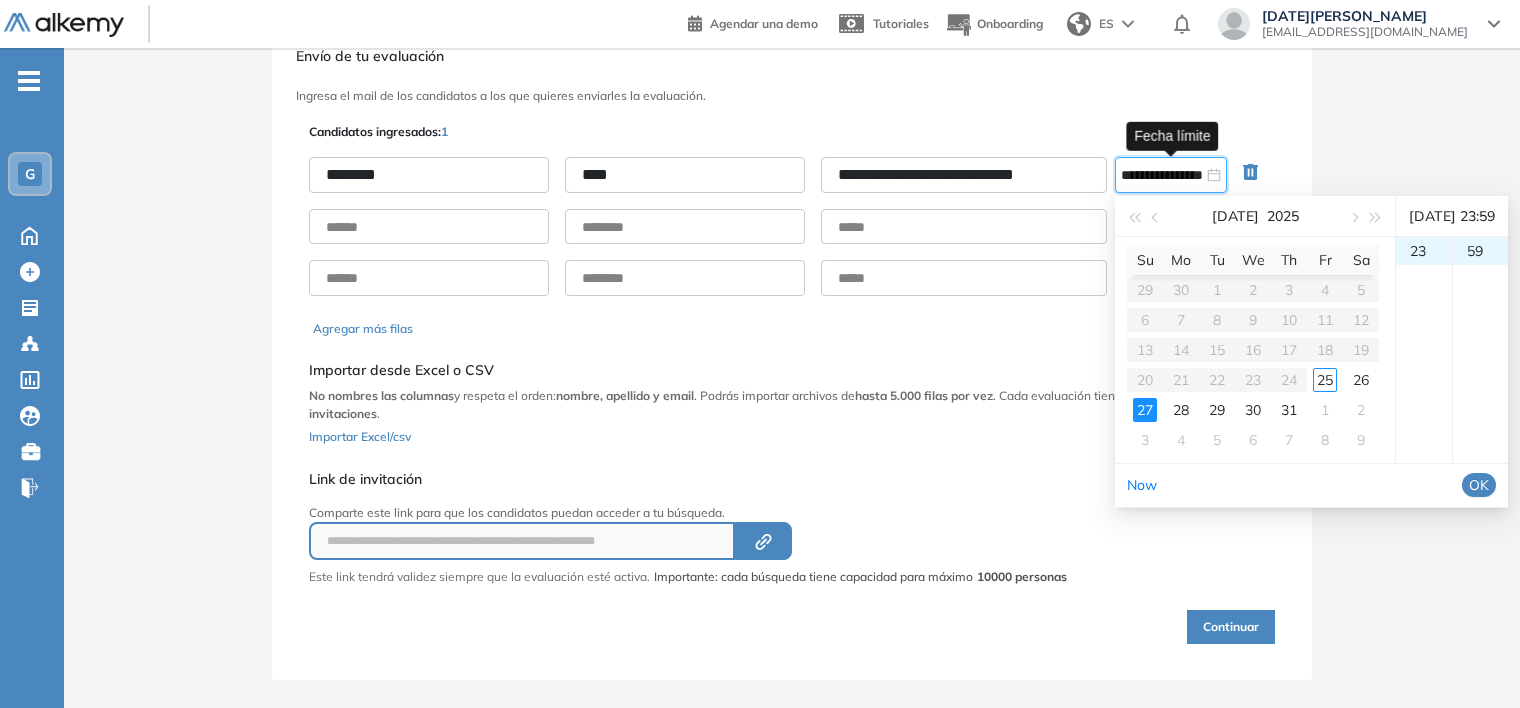click on "OK" at bounding box center [1479, 485] 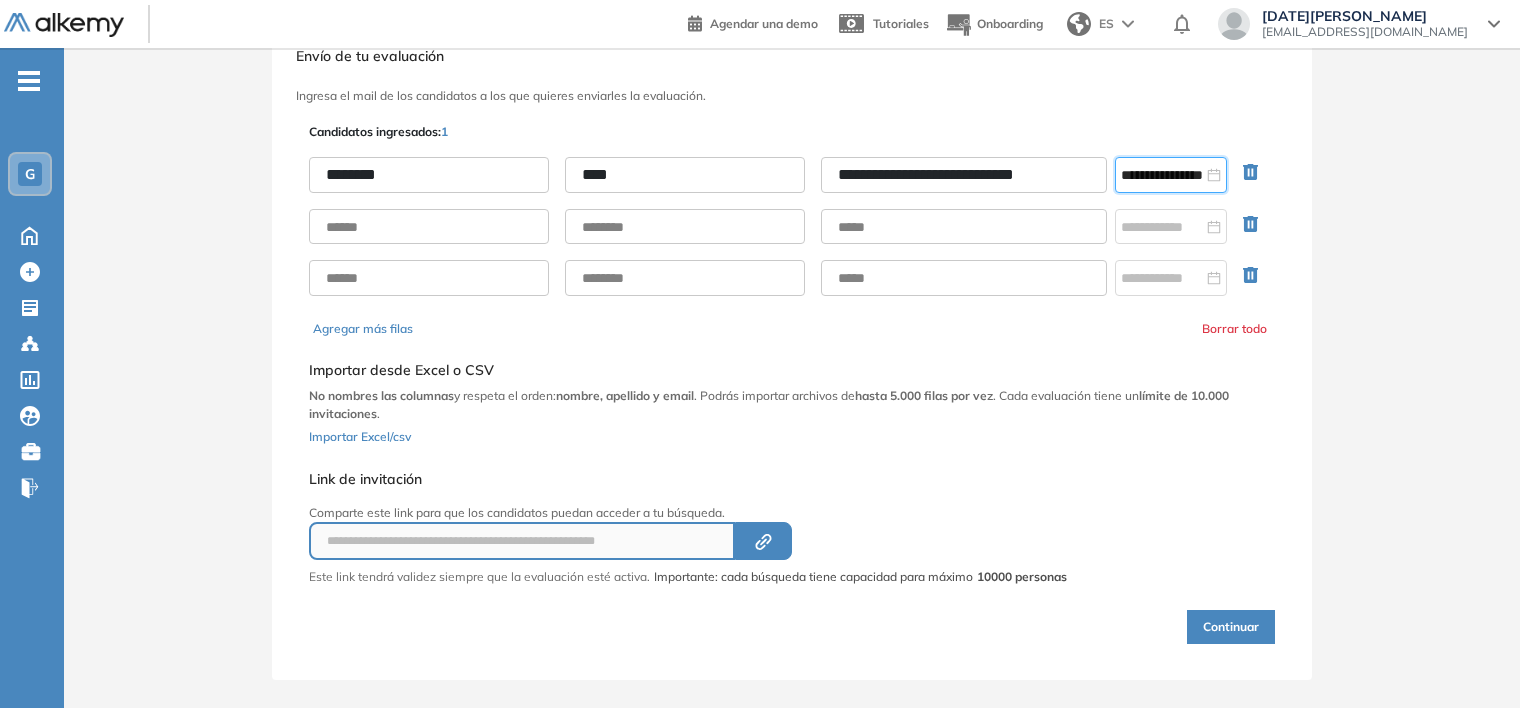 type on "**********" 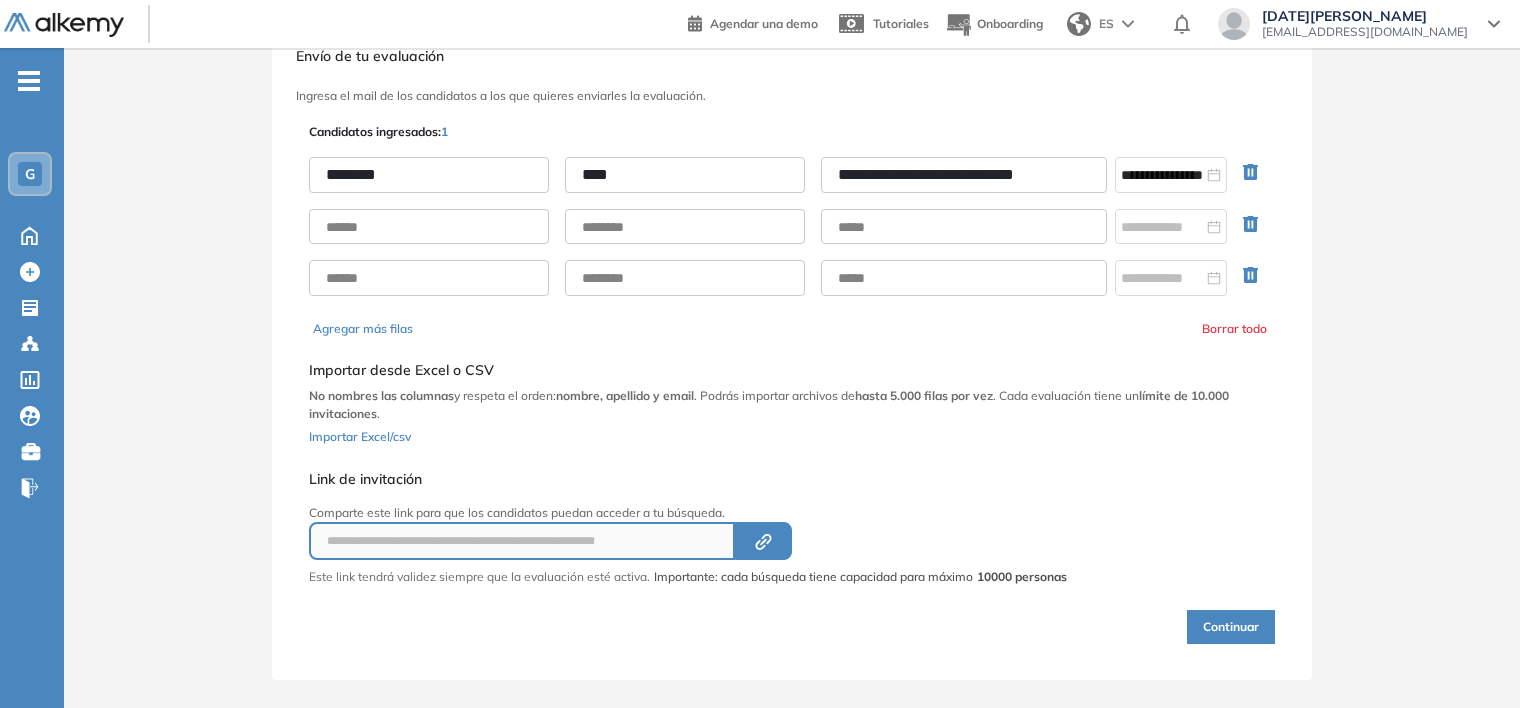 click on "Continuar" at bounding box center (1231, 627) 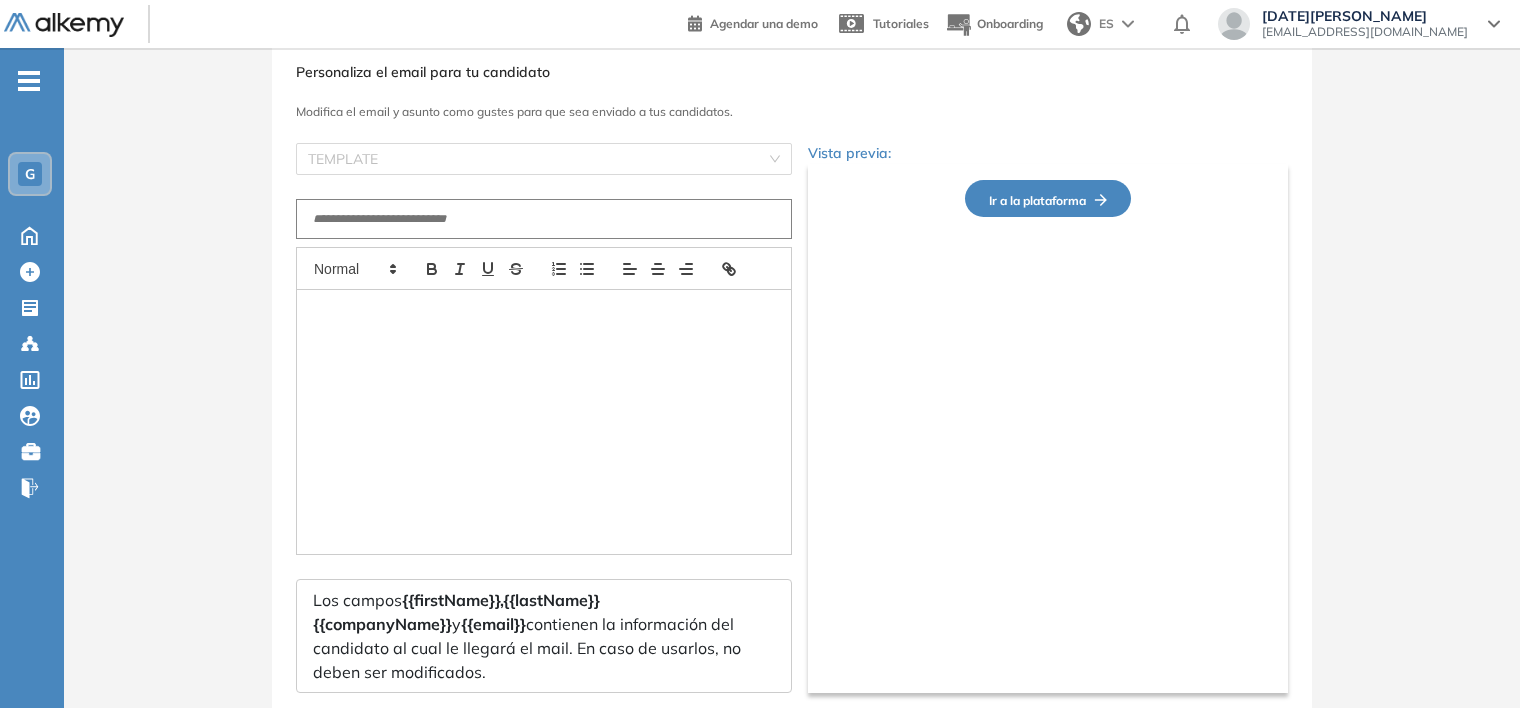 type on "**********" 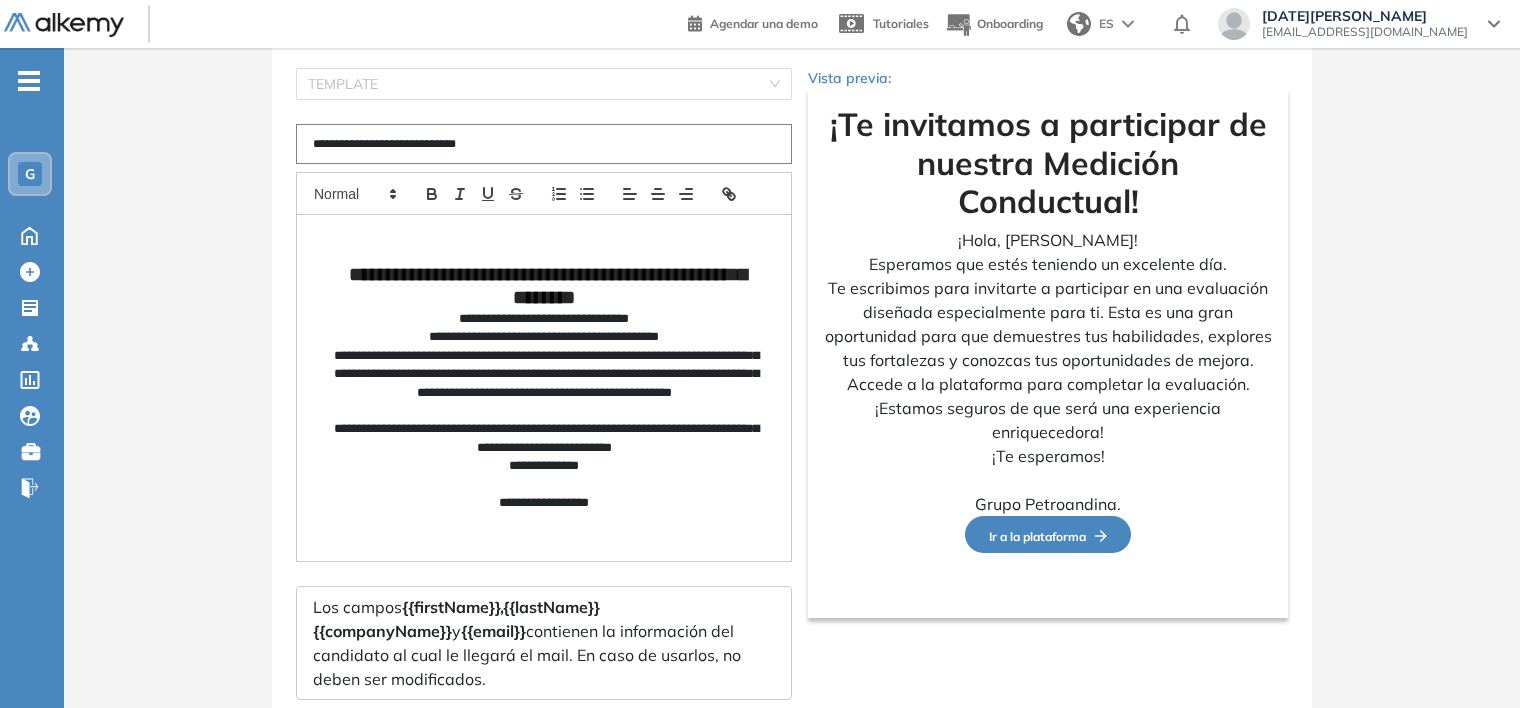 scroll, scrollTop: 250, scrollLeft: 0, axis: vertical 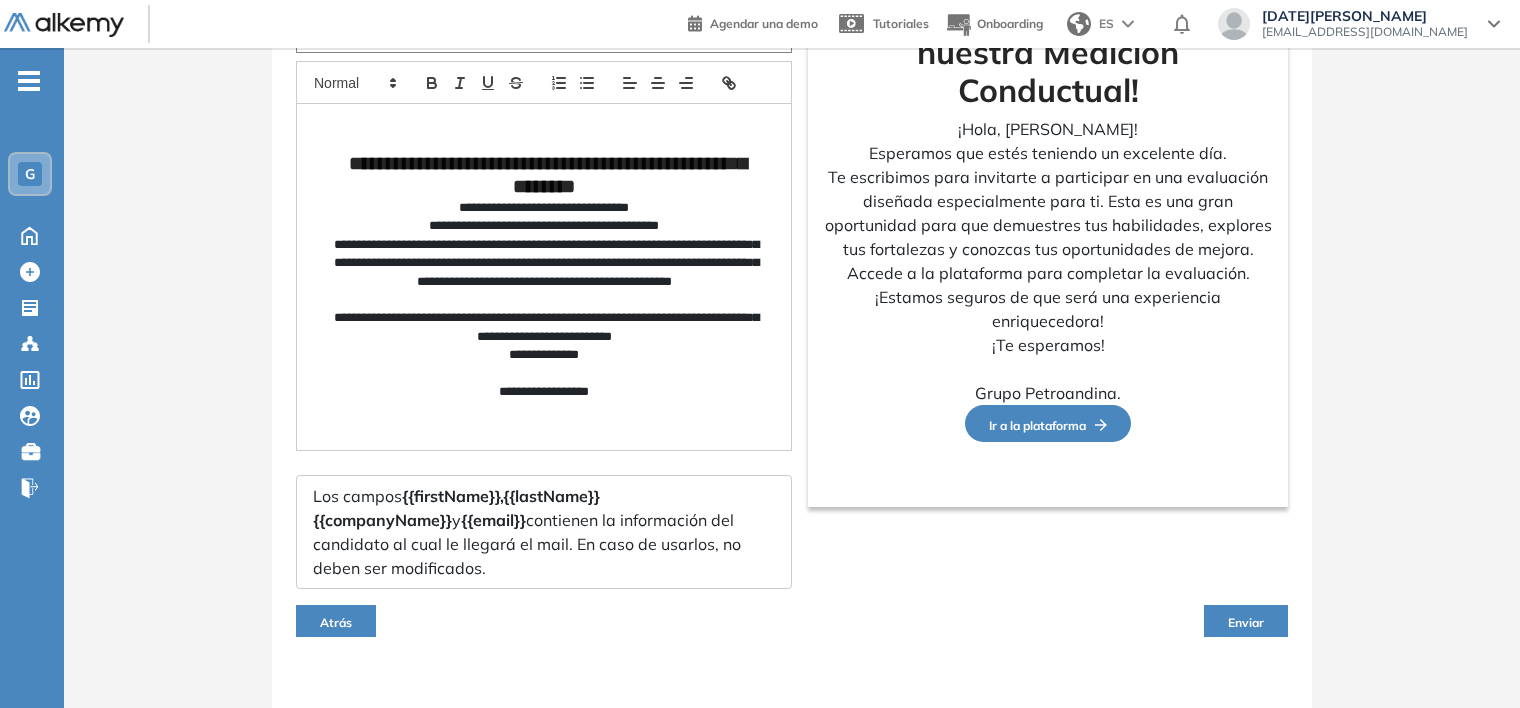 click on "Enviar" at bounding box center [1246, 622] 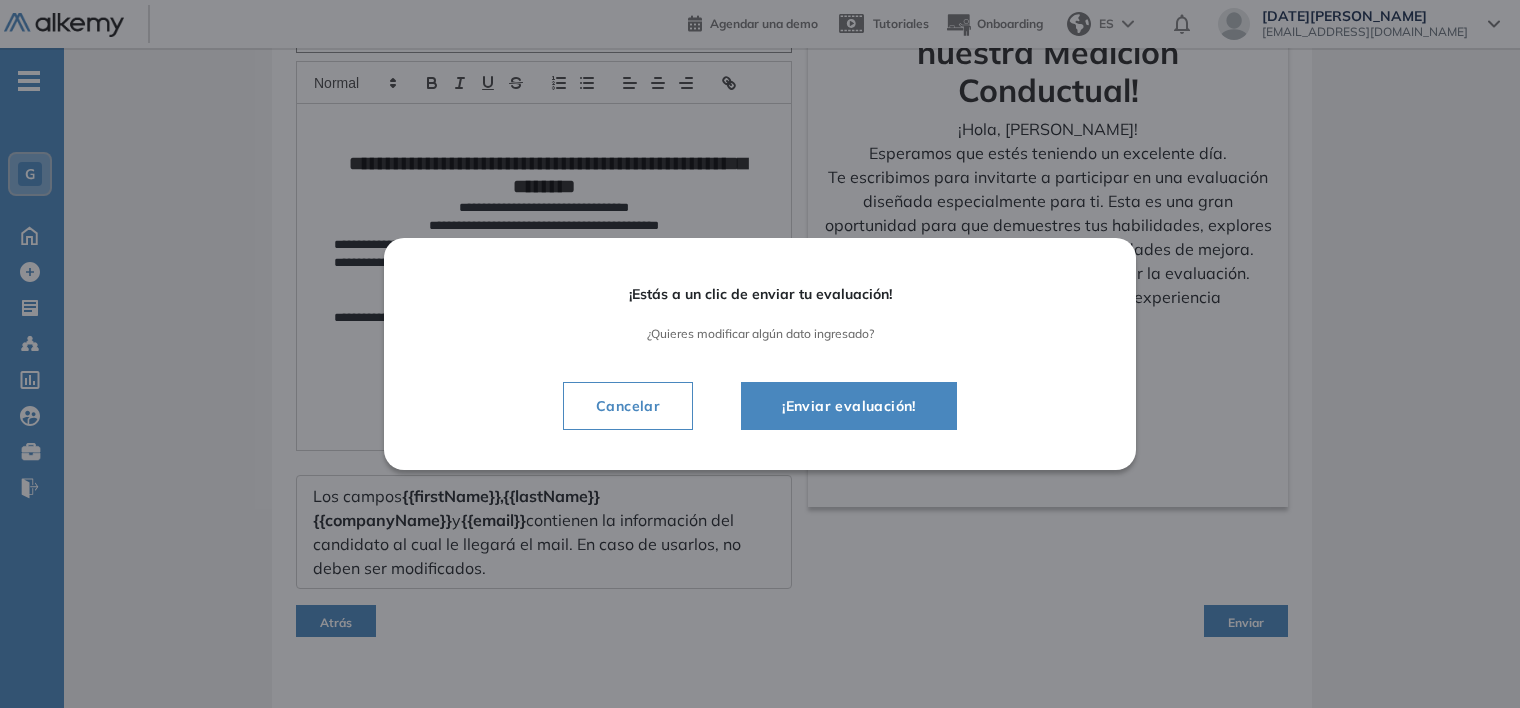 click on "¡Enviar evaluación!" at bounding box center (849, 406) 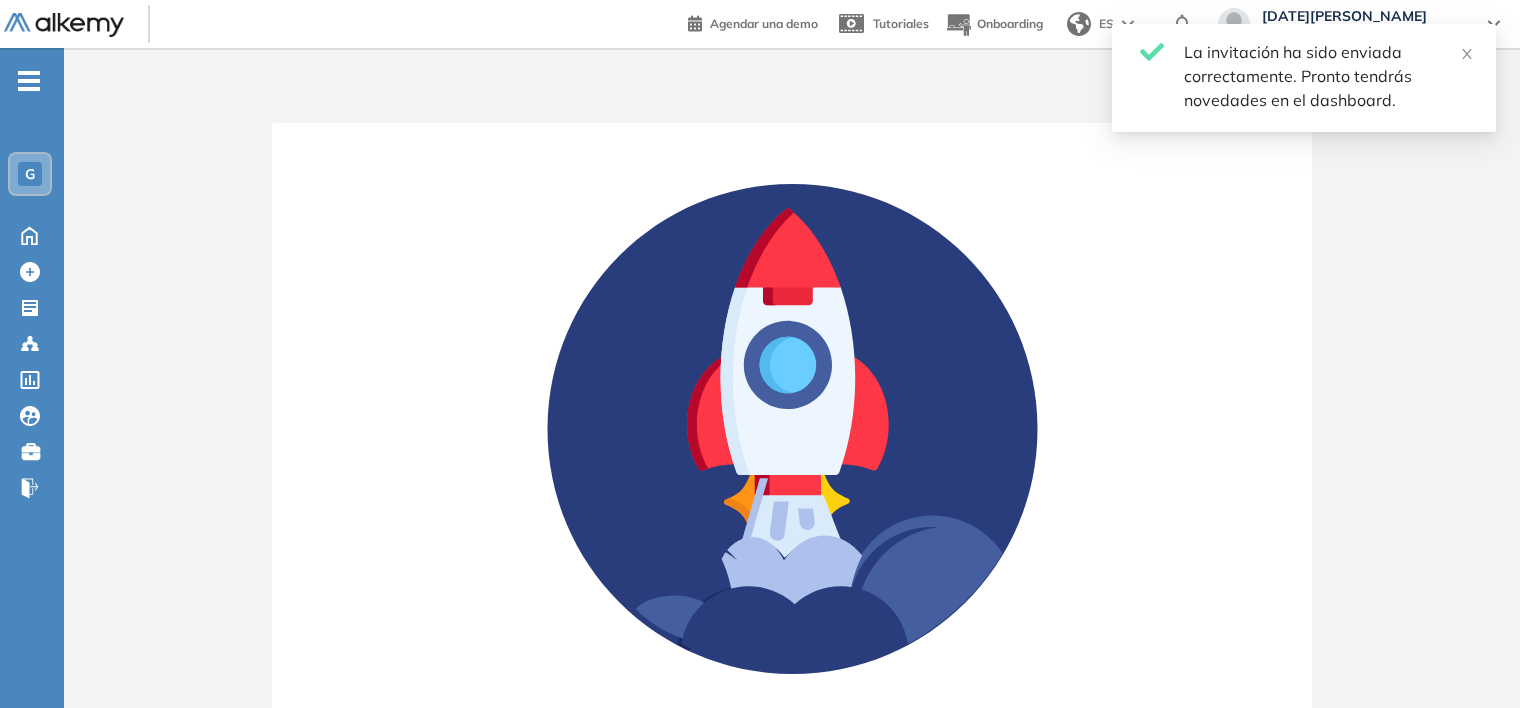 scroll, scrollTop: 0, scrollLeft: 0, axis: both 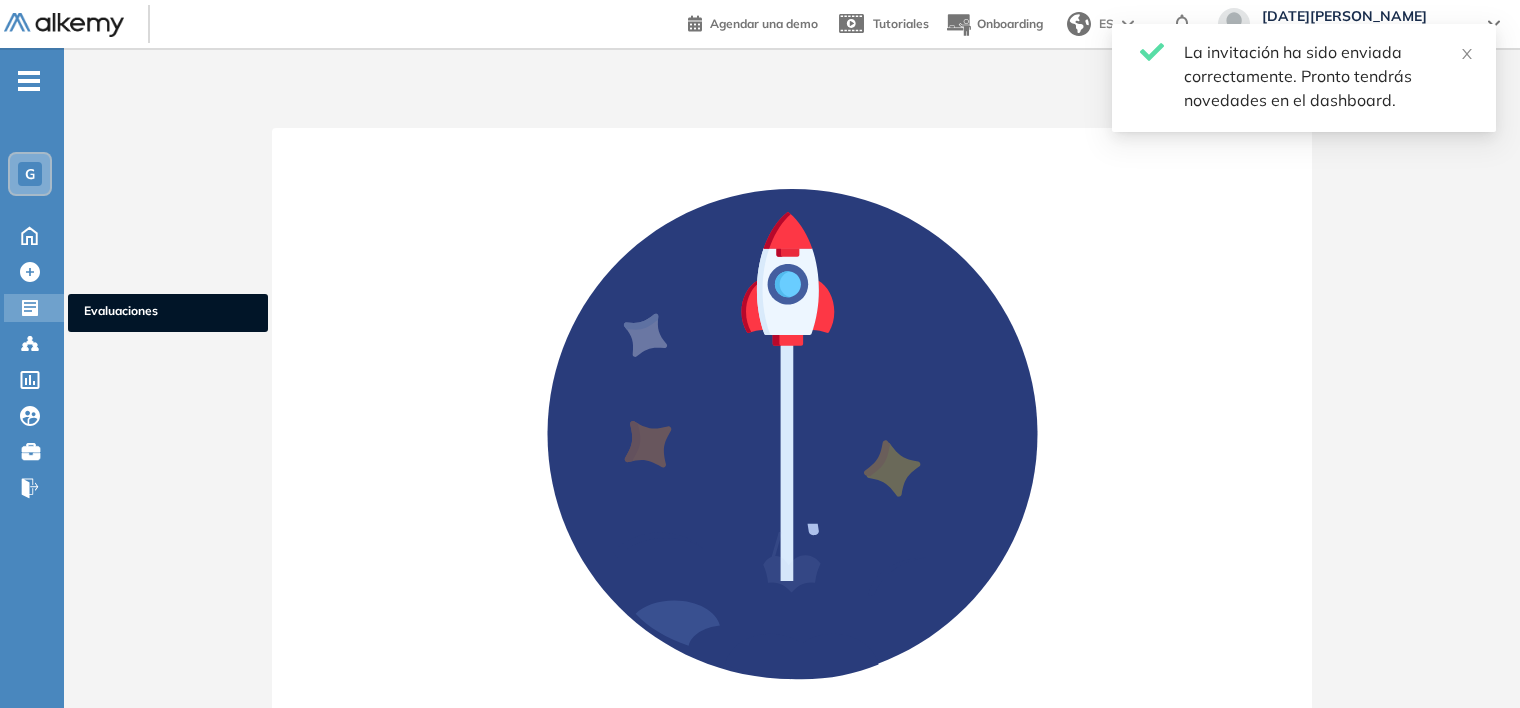 click 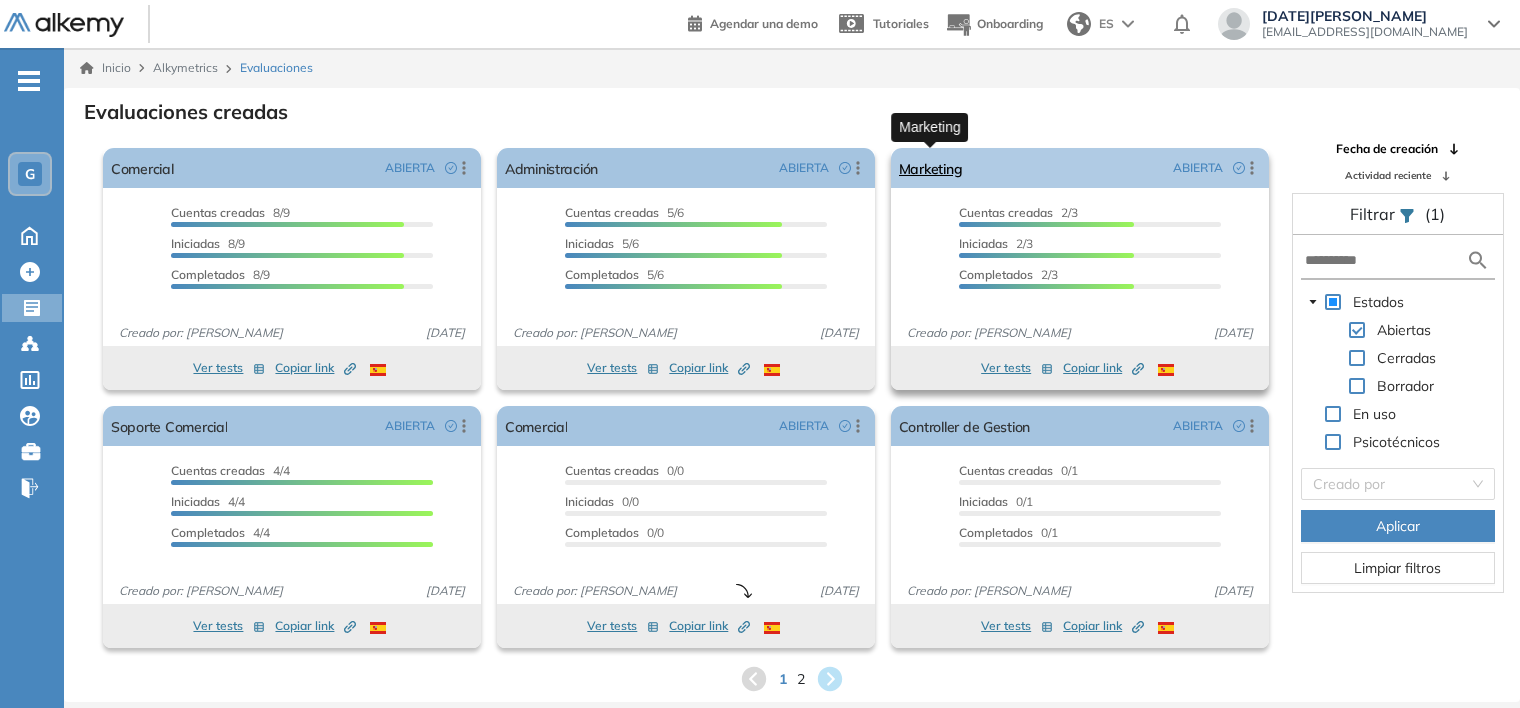 click on "Marketing" at bounding box center [931, 168] 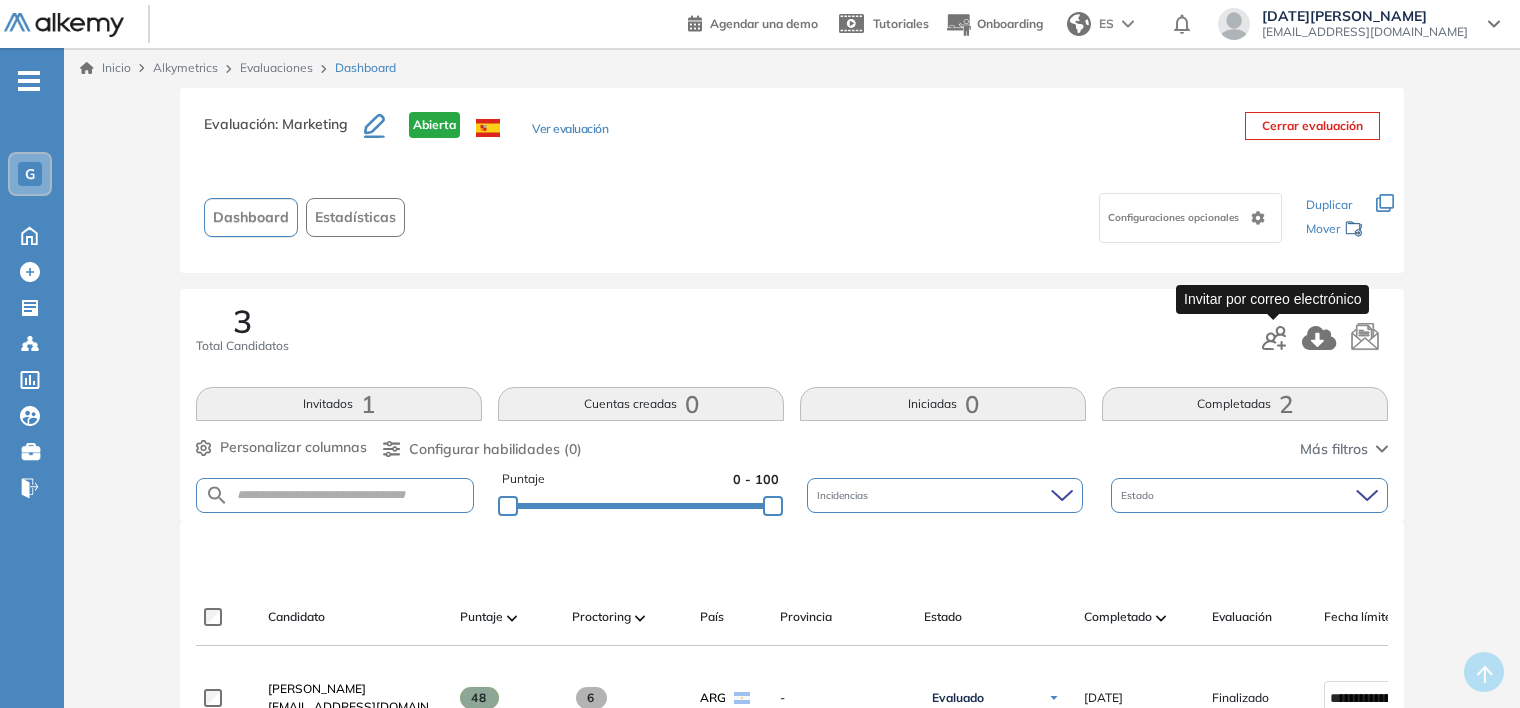 click 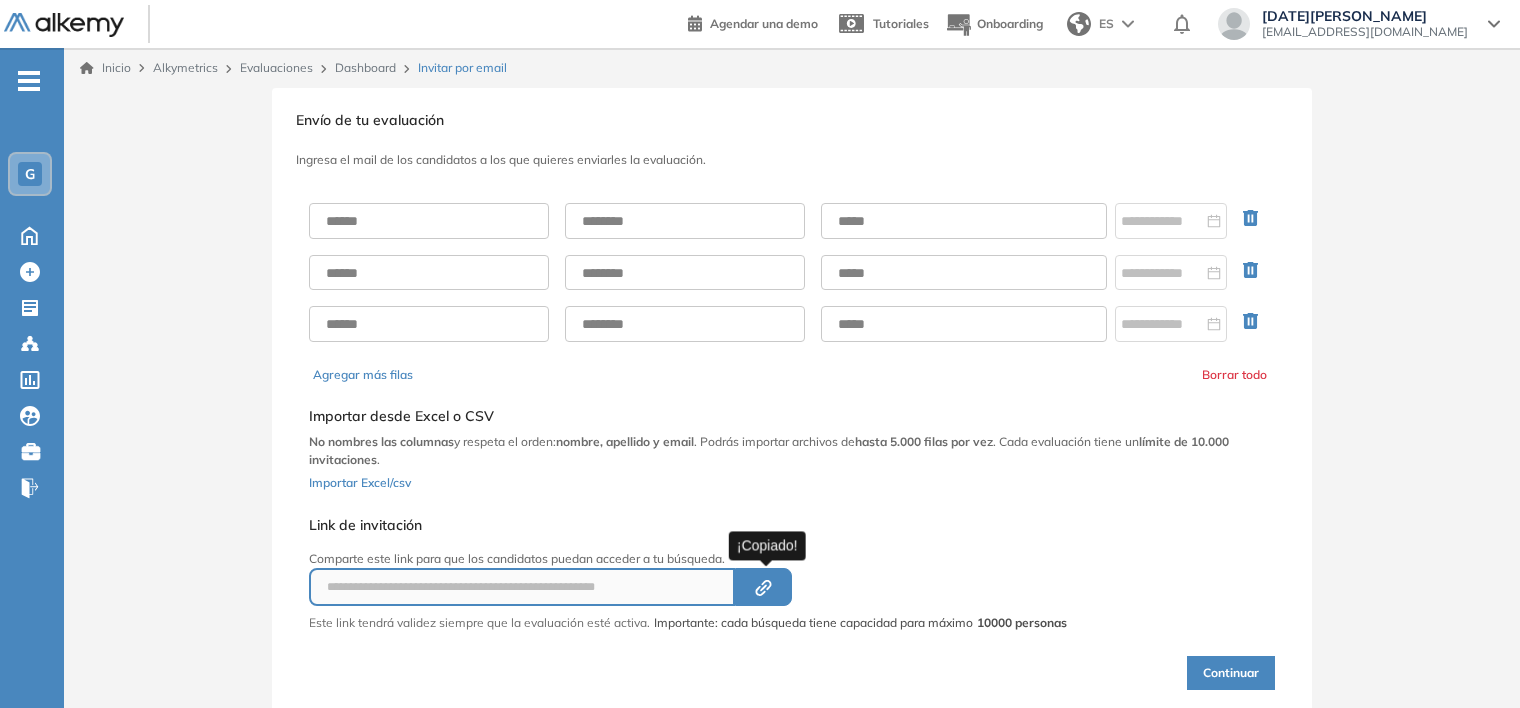 click on "Created by potrace 1.16, written by [PERSON_NAME] [DATE]-[DATE]" 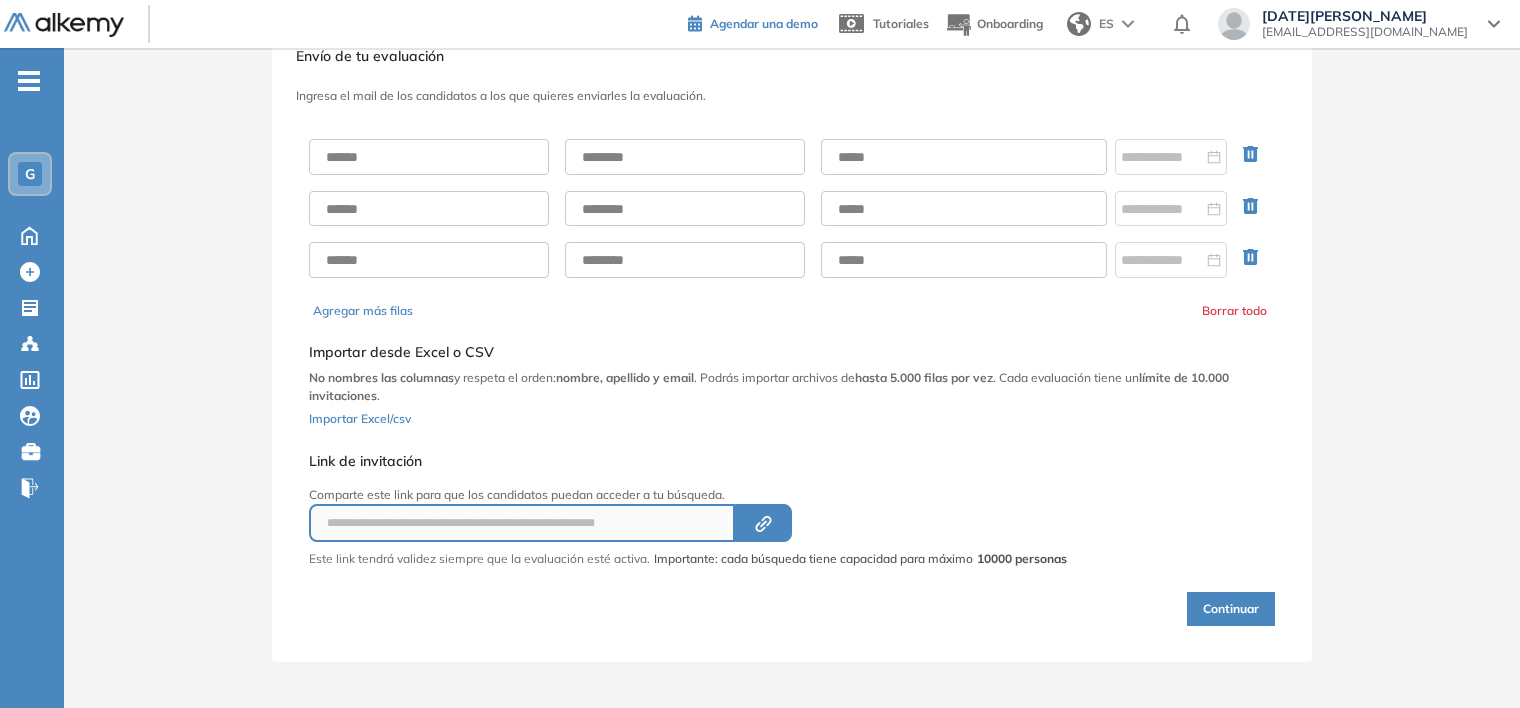 scroll, scrollTop: 0, scrollLeft: 0, axis: both 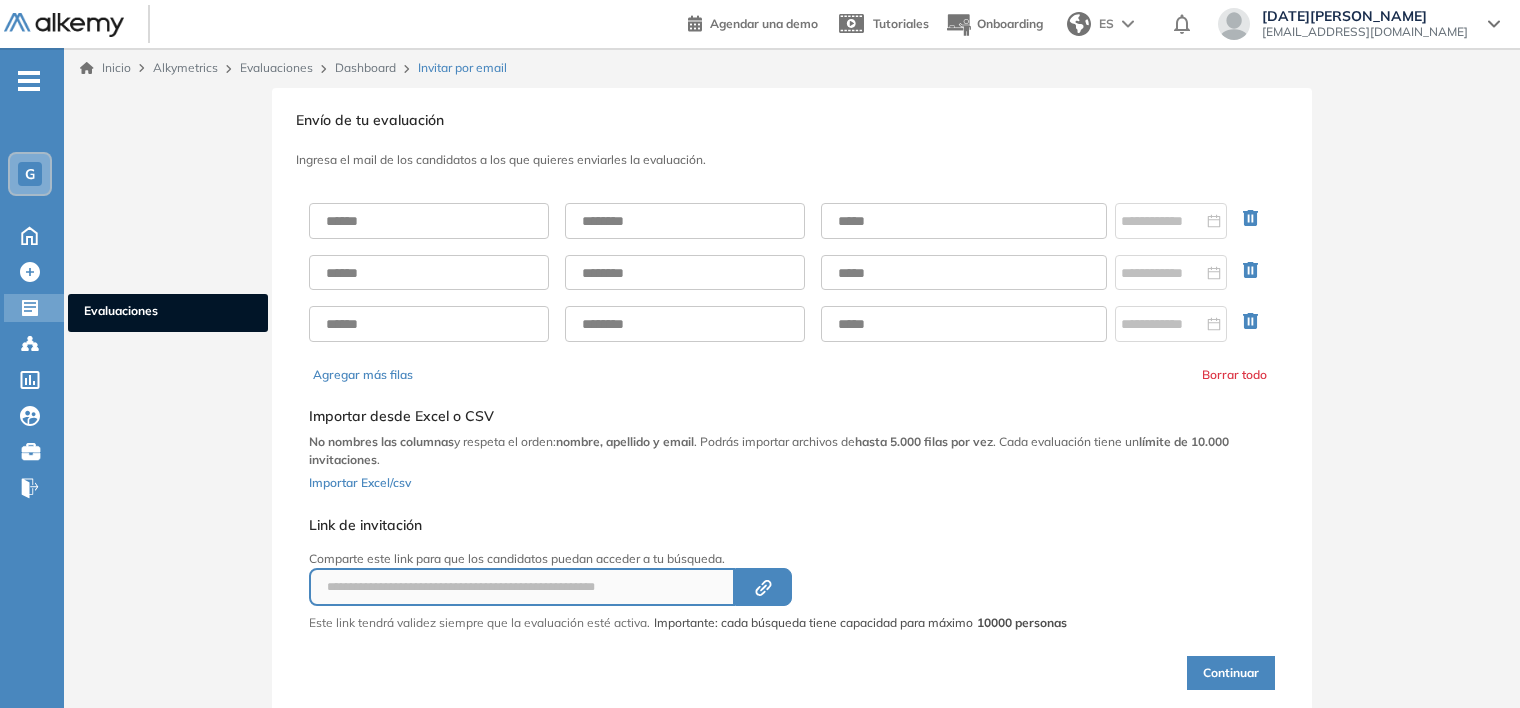 click 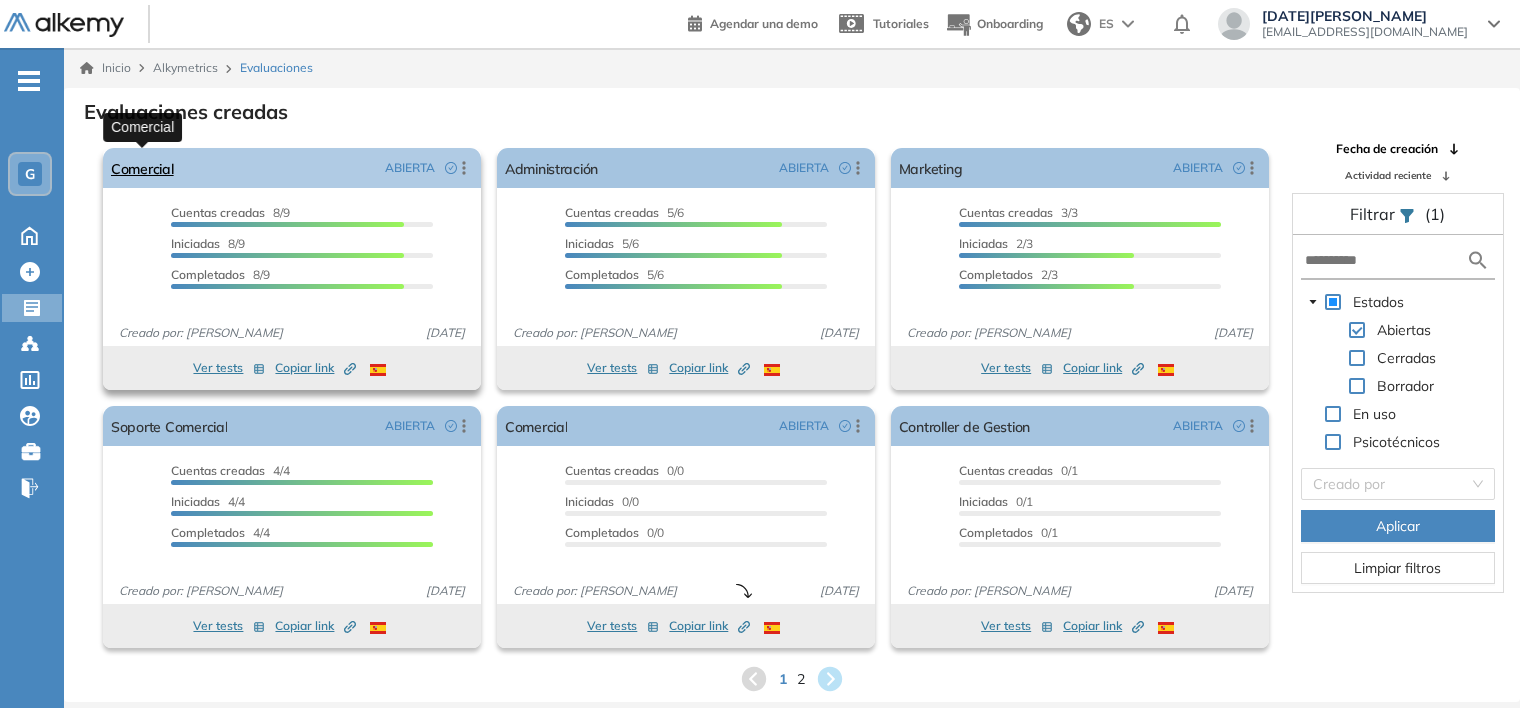 click on "Comercial" at bounding box center (142, 168) 